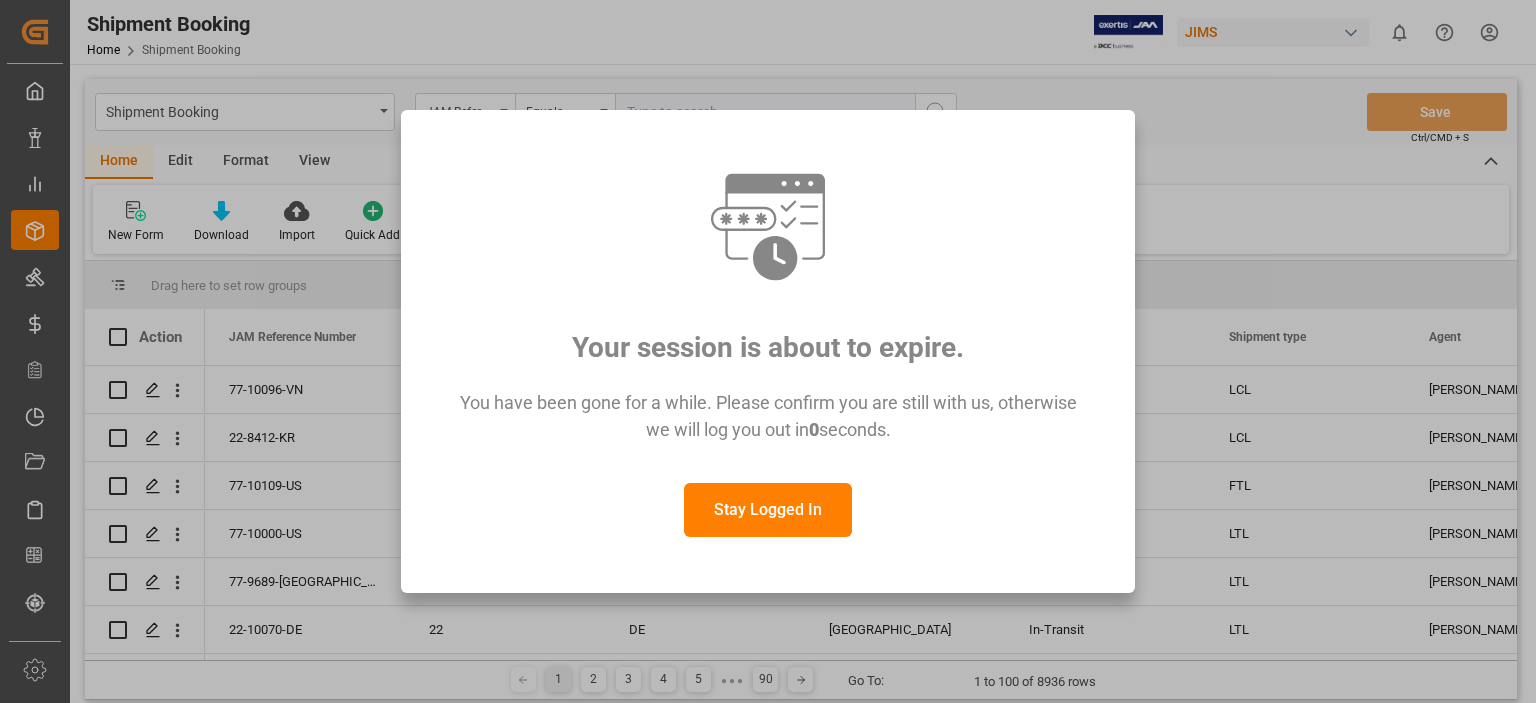 scroll, scrollTop: 0, scrollLeft: 0, axis: both 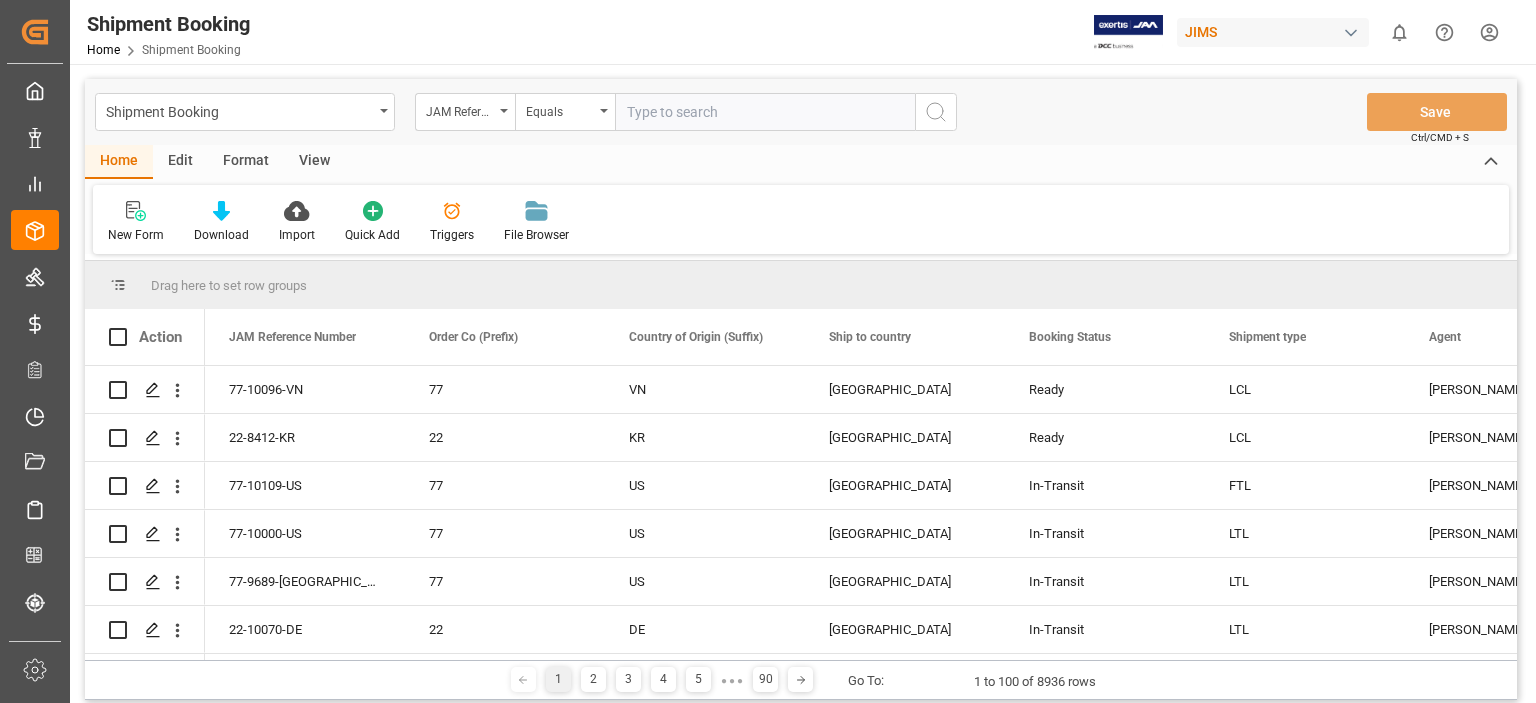 click at bounding box center [765, 112] 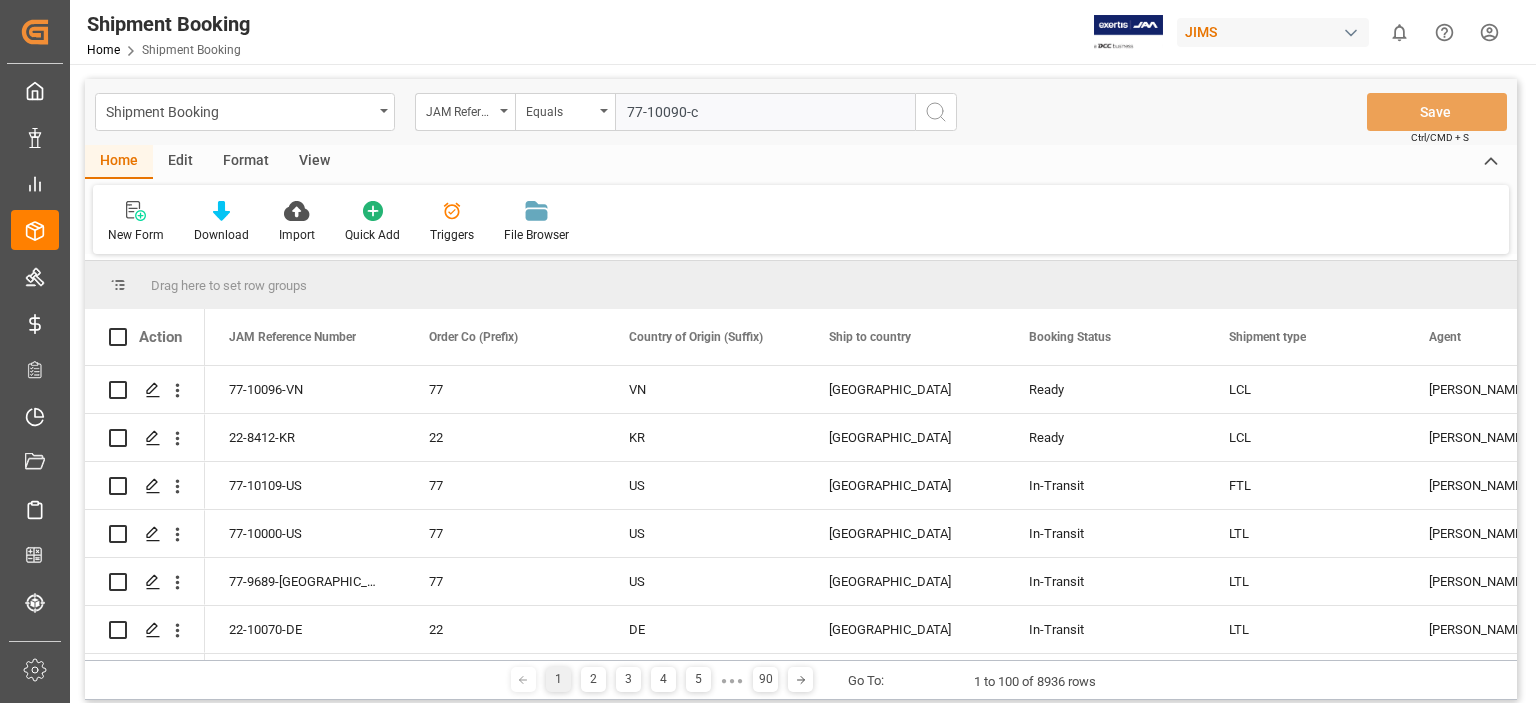 type on "77-10090-ca" 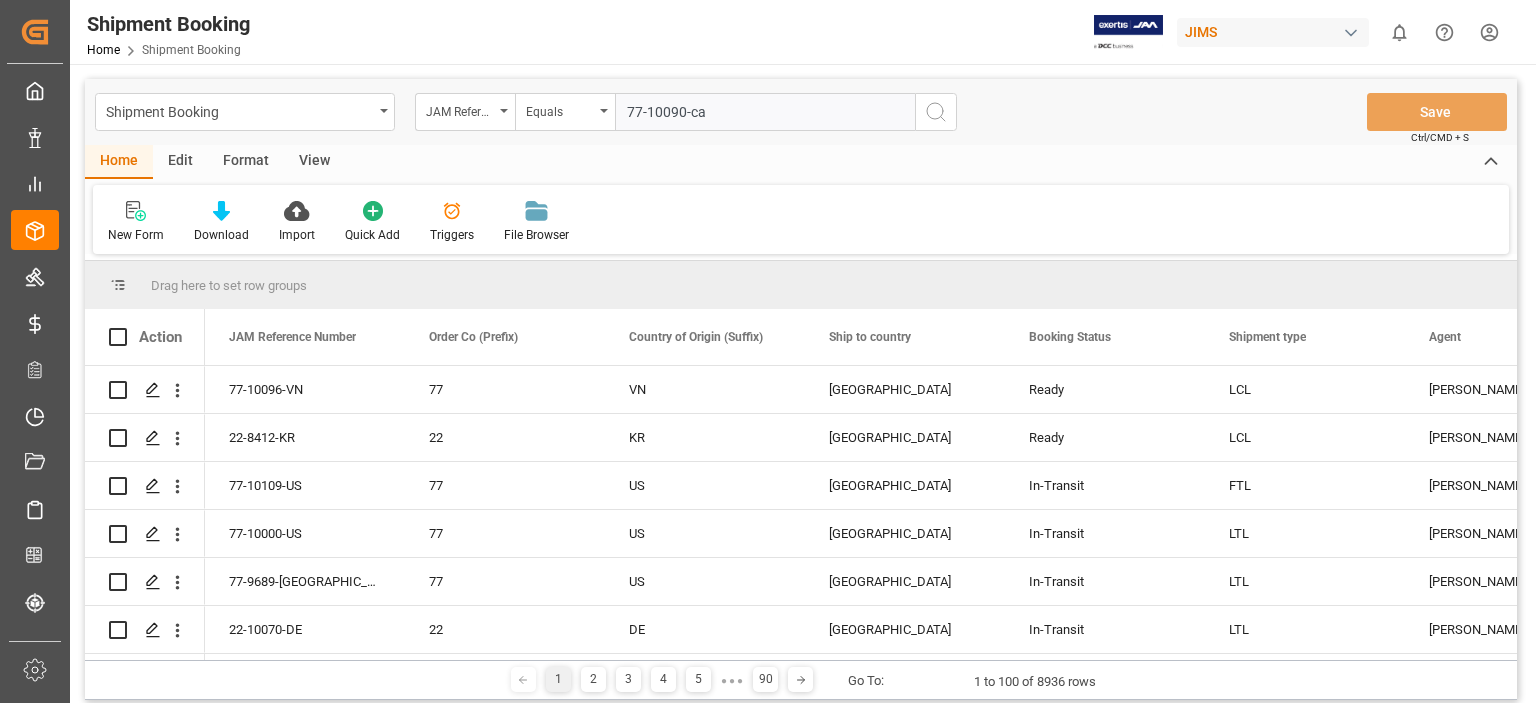 type 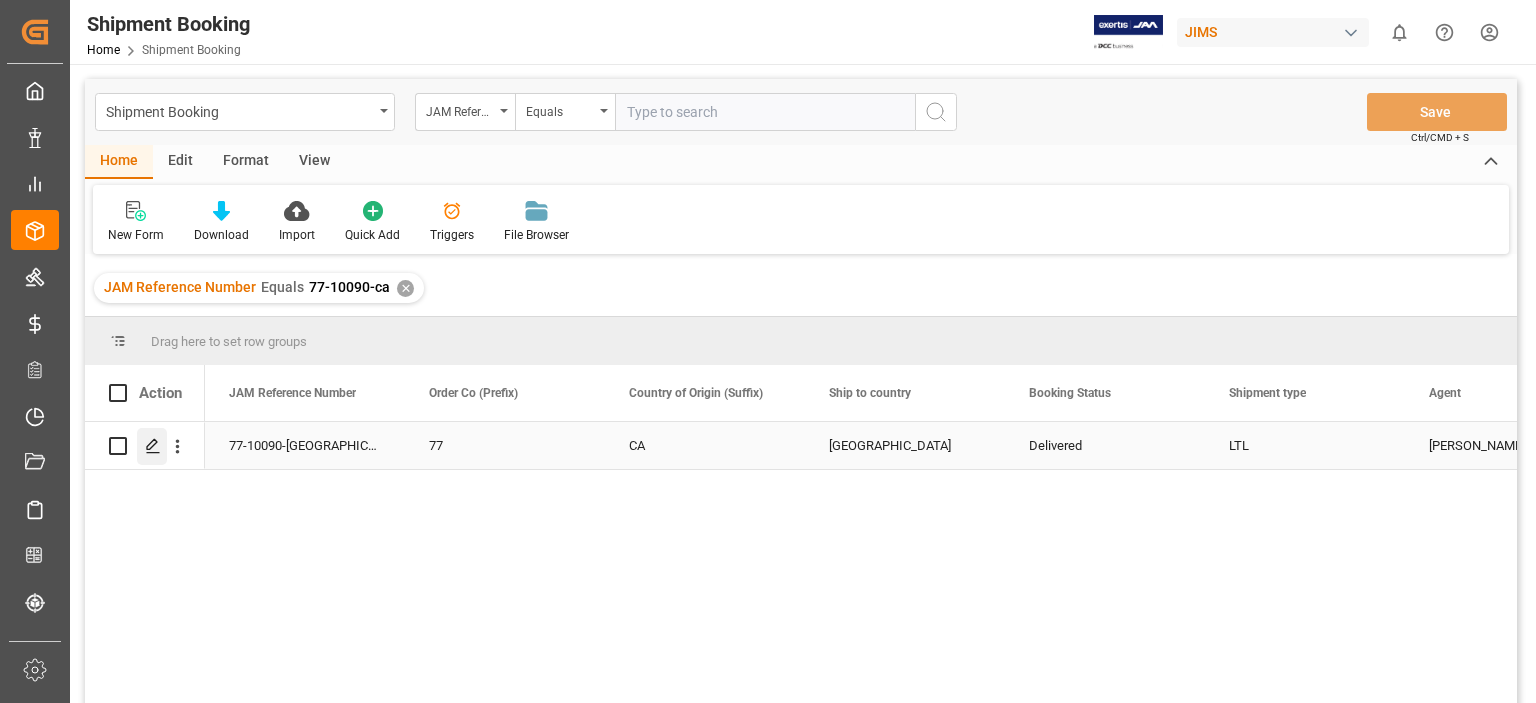 click at bounding box center [152, 446] 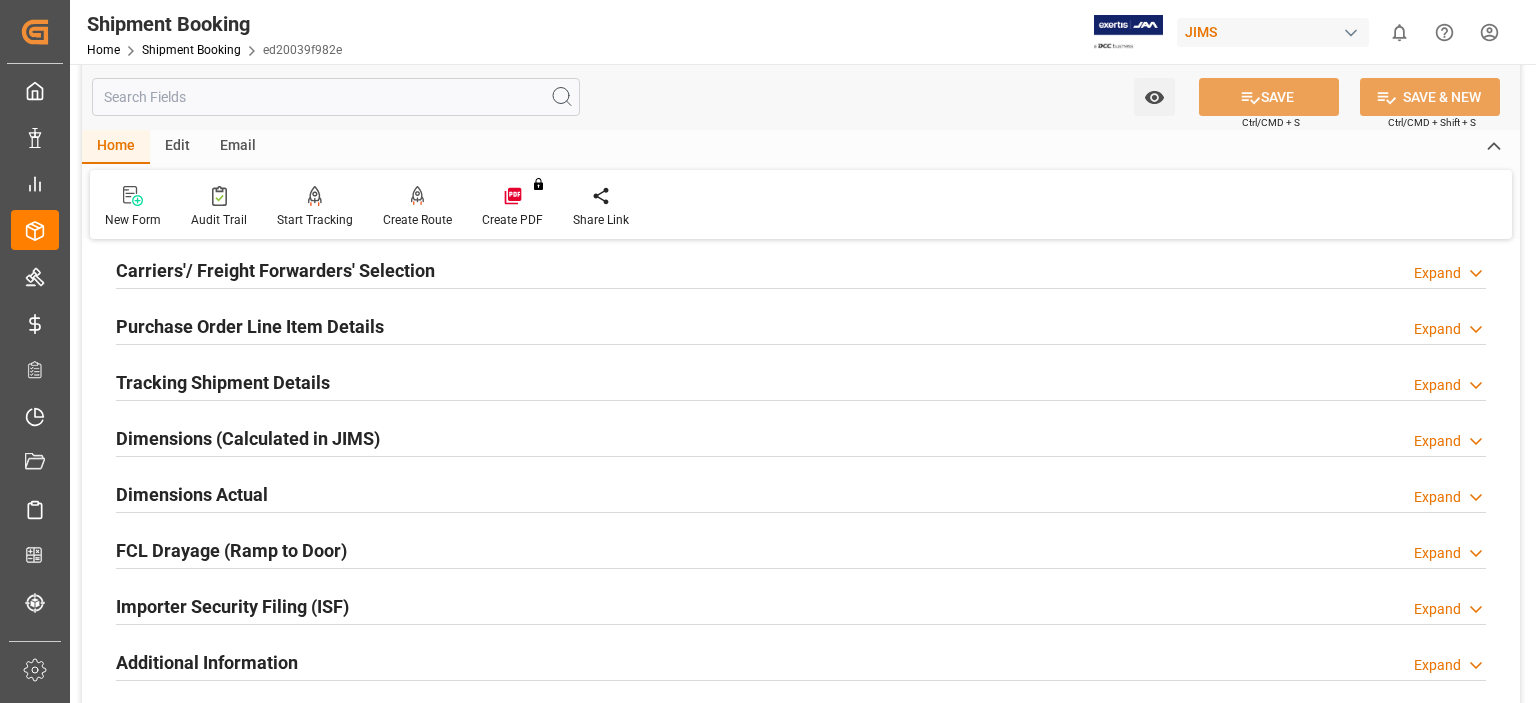 scroll, scrollTop: 333, scrollLeft: 0, axis: vertical 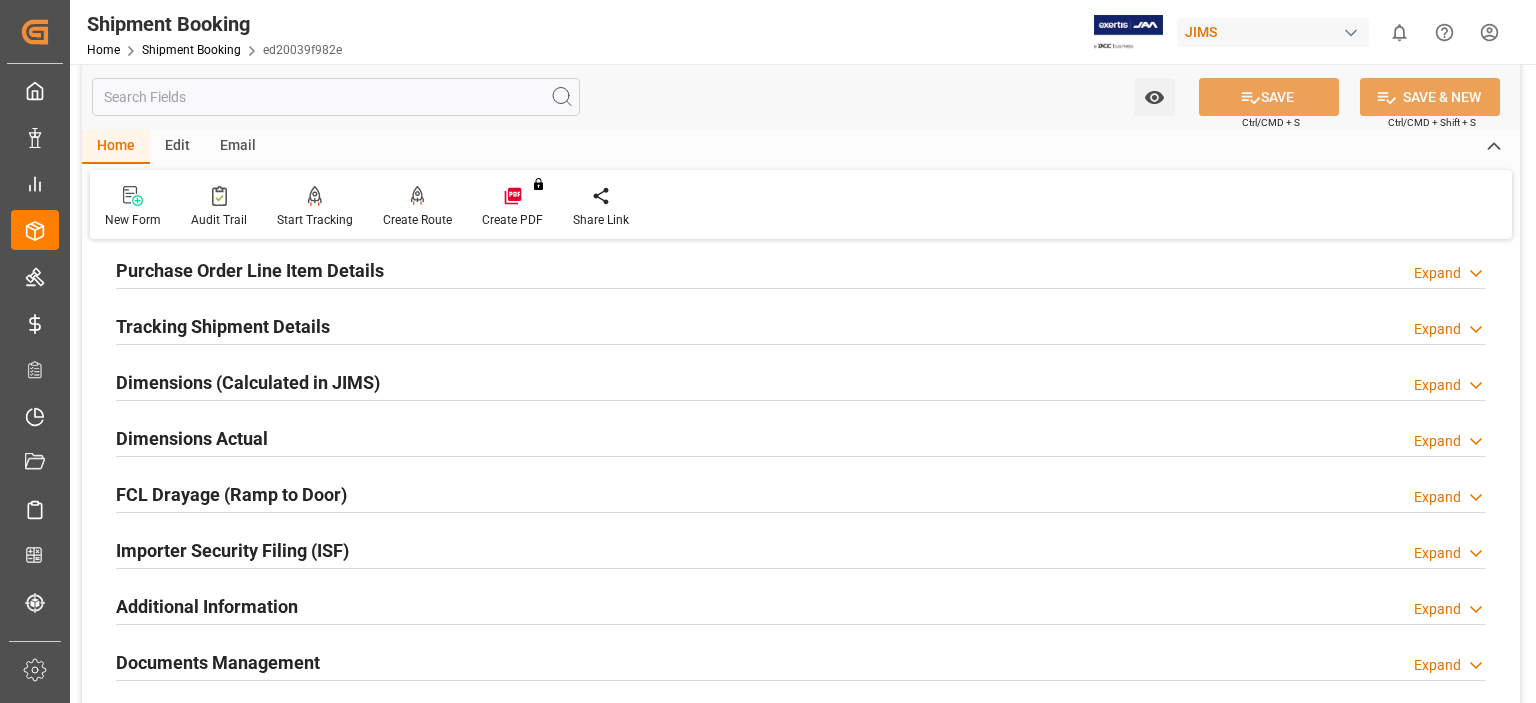 click on "Documents Management" at bounding box center [218, 662] 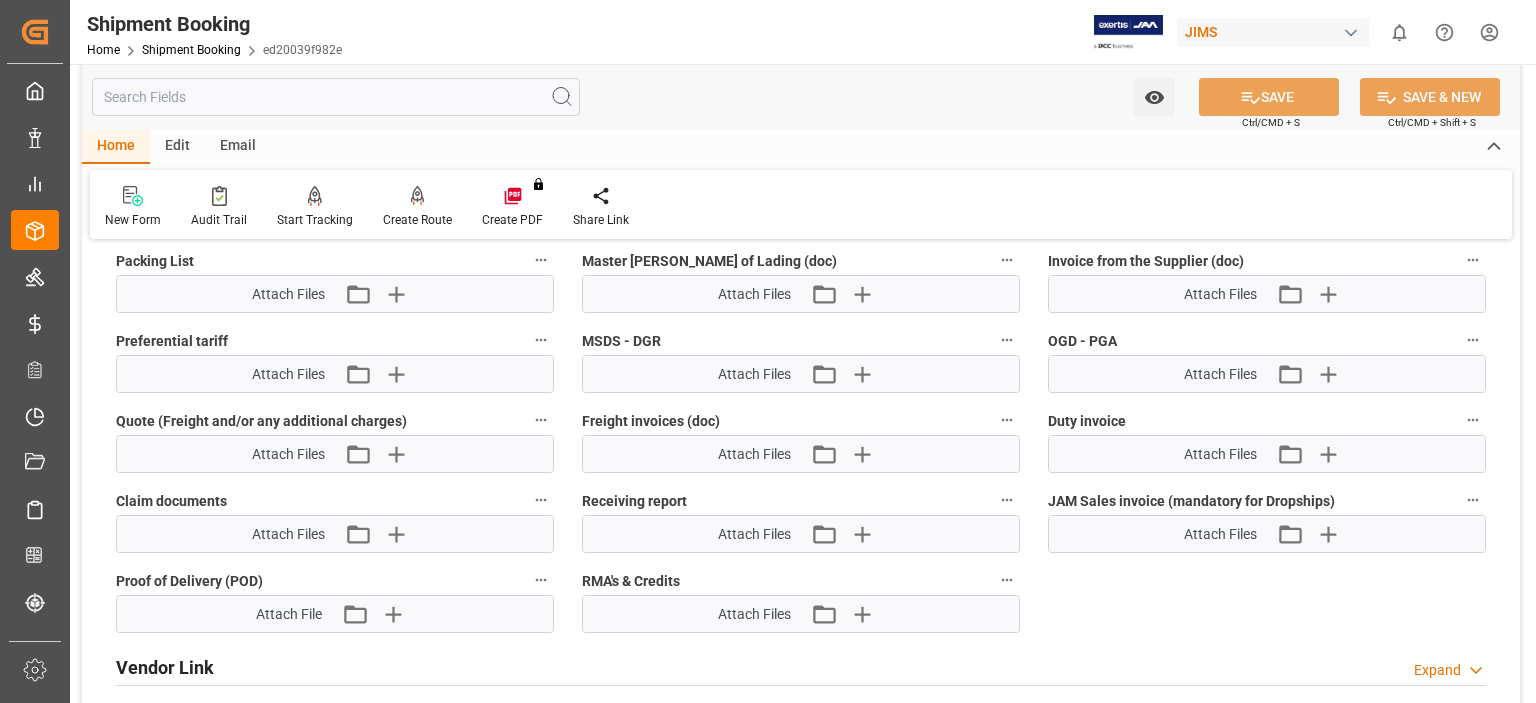 scroll, scrollTop: 1000, scrollLeft: 0, axis: vertical 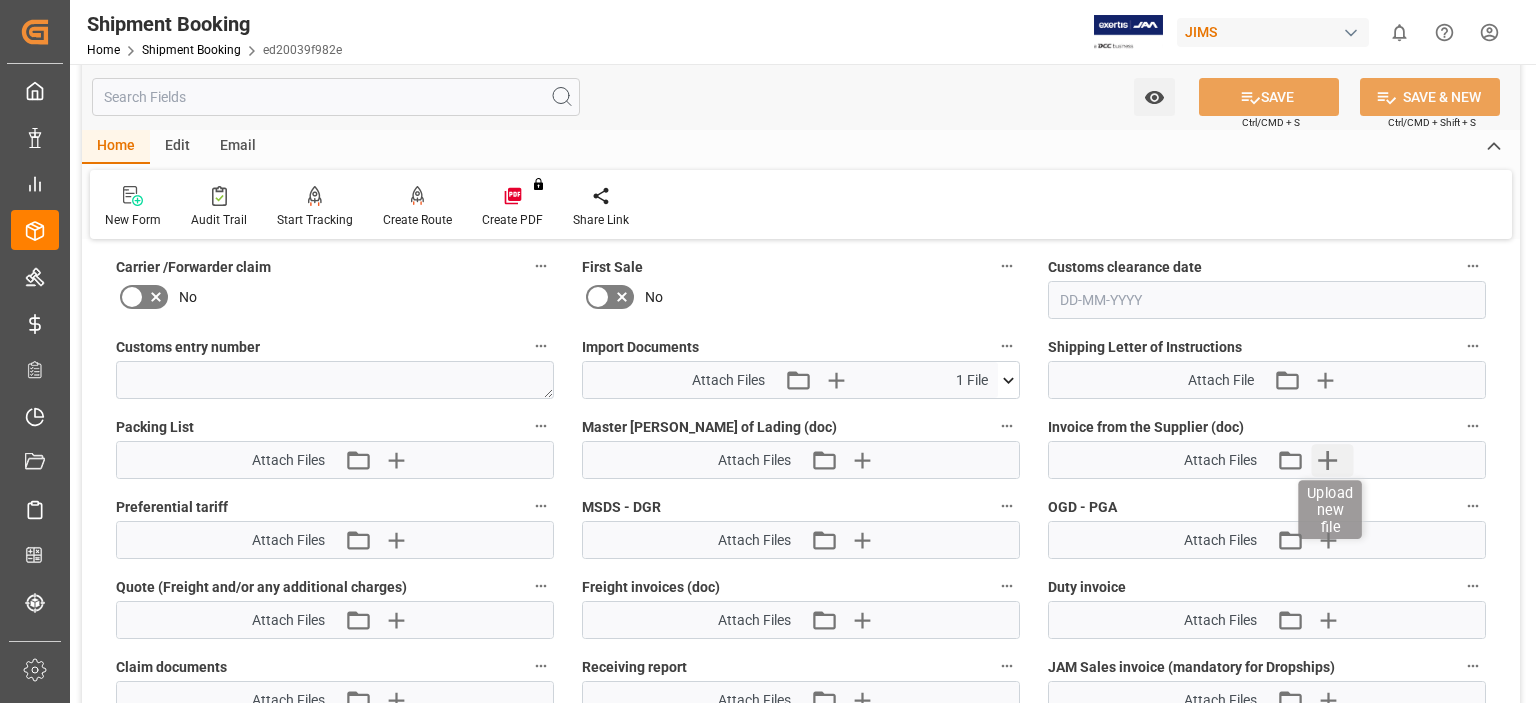 click 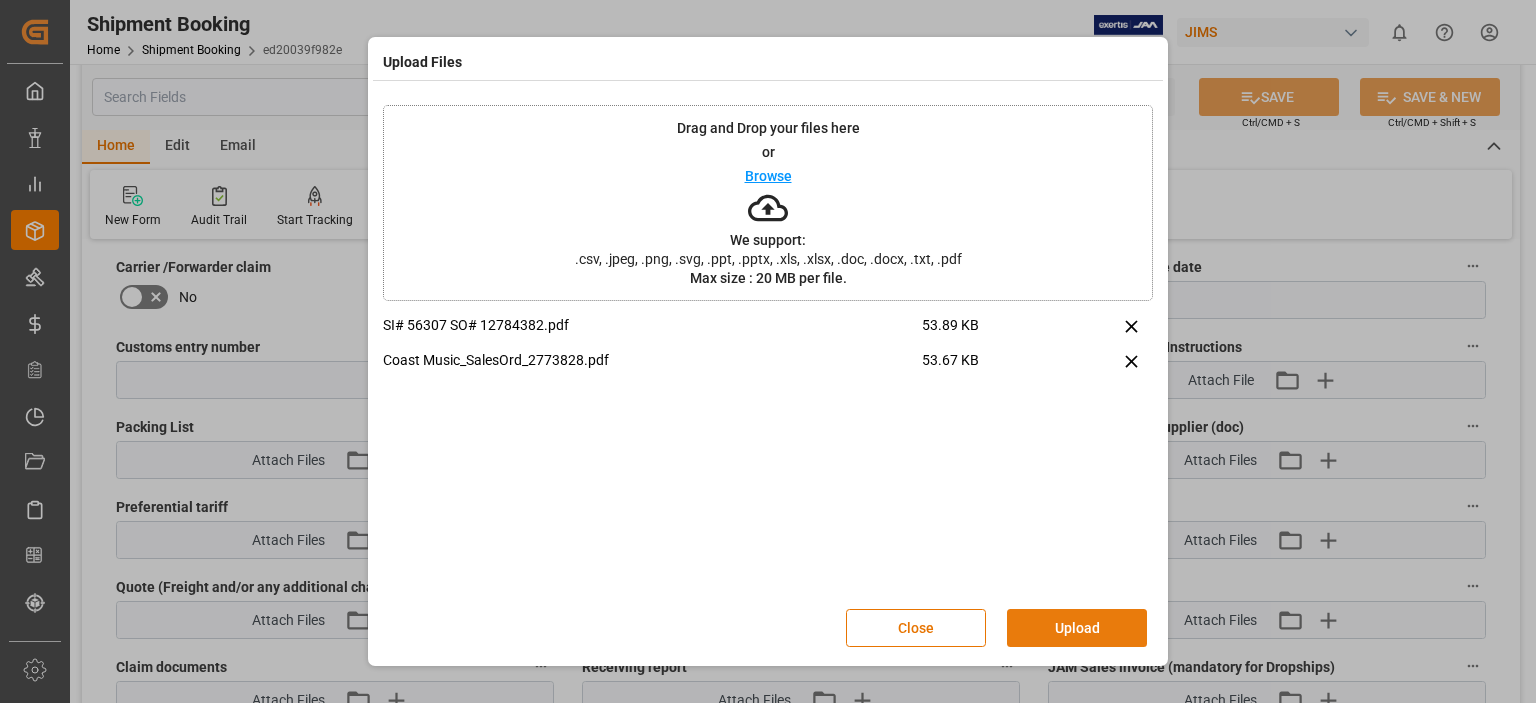 click on "Upload" at bounding box center [1077, 628] 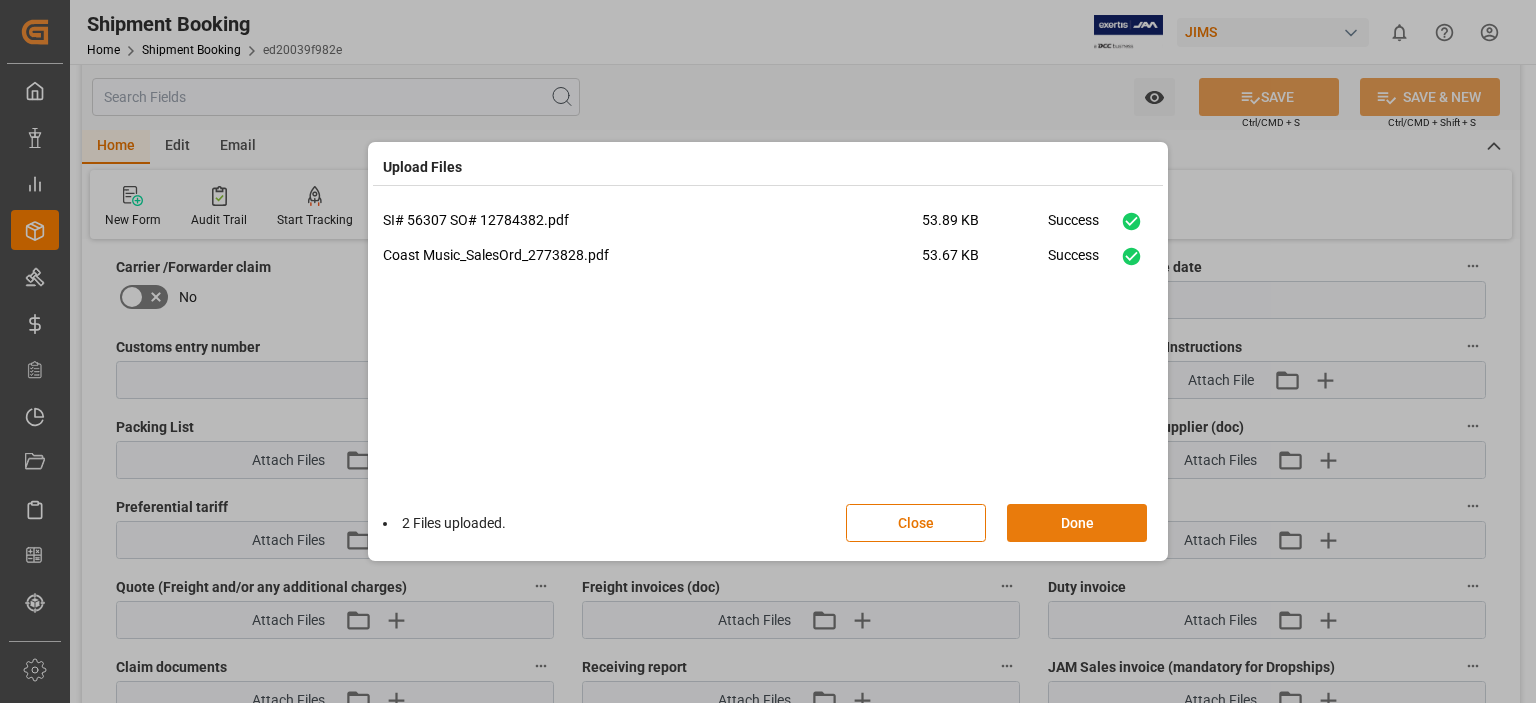click on "Done" at bounding box center [1077, 523] 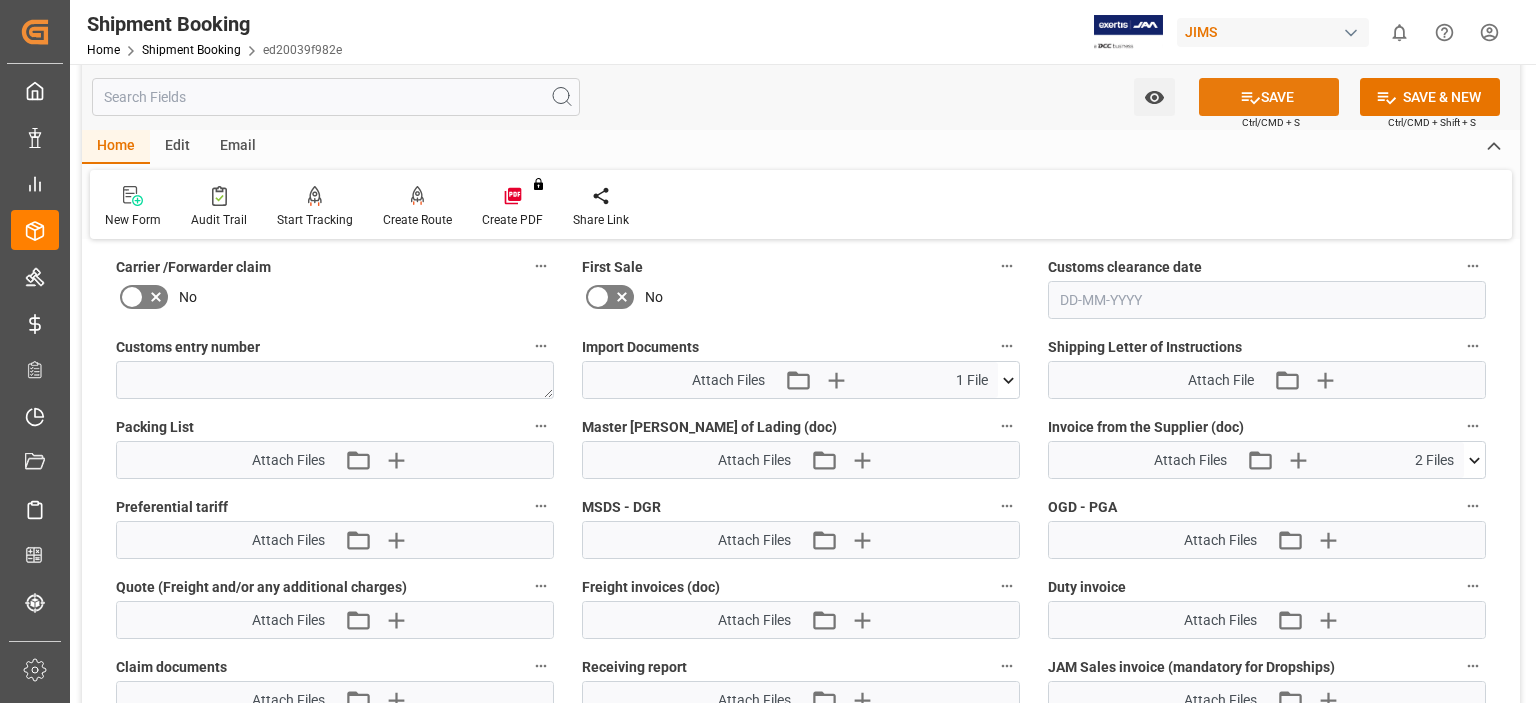 click on "SAVE" at bounding box center [1269, 97] 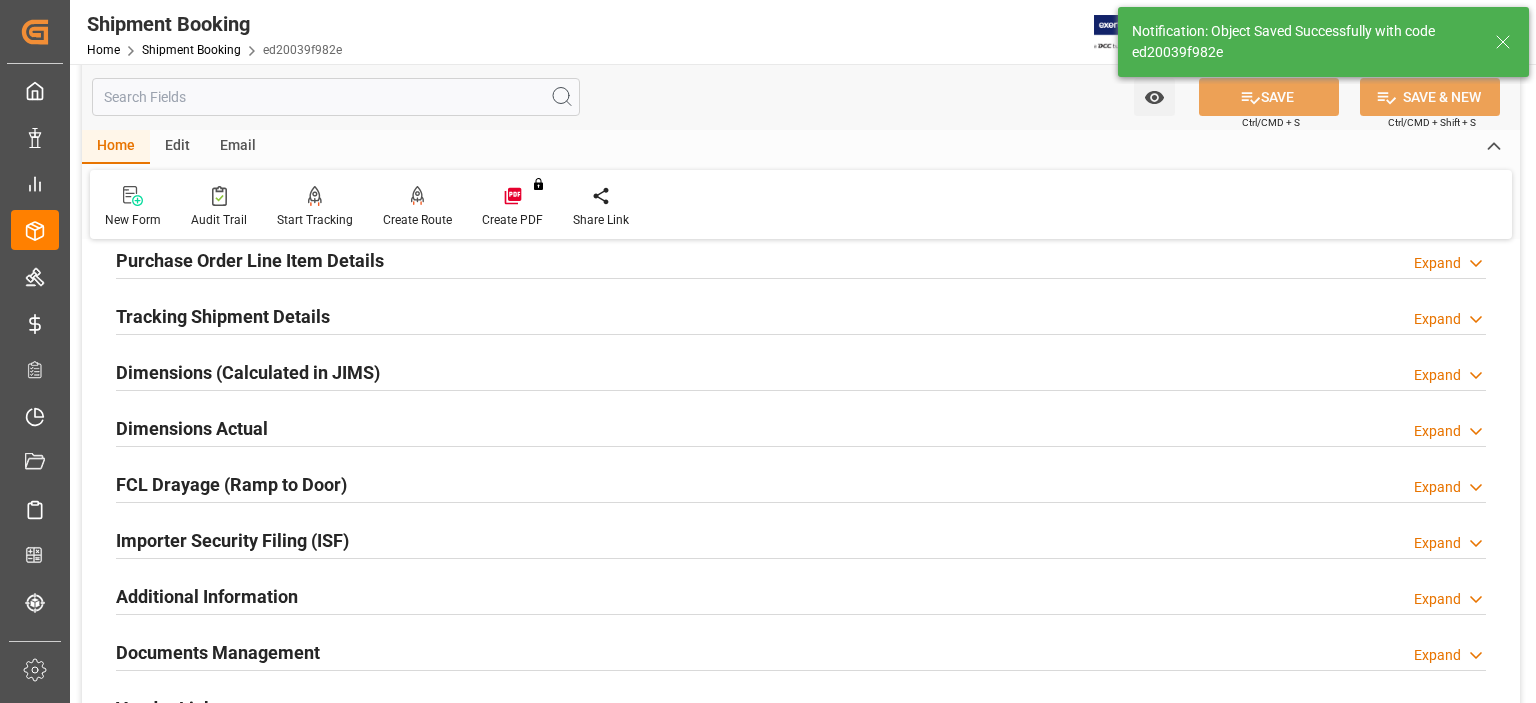 scroll, scrollTop: 297, scrollLeft: 0, axis: vertical 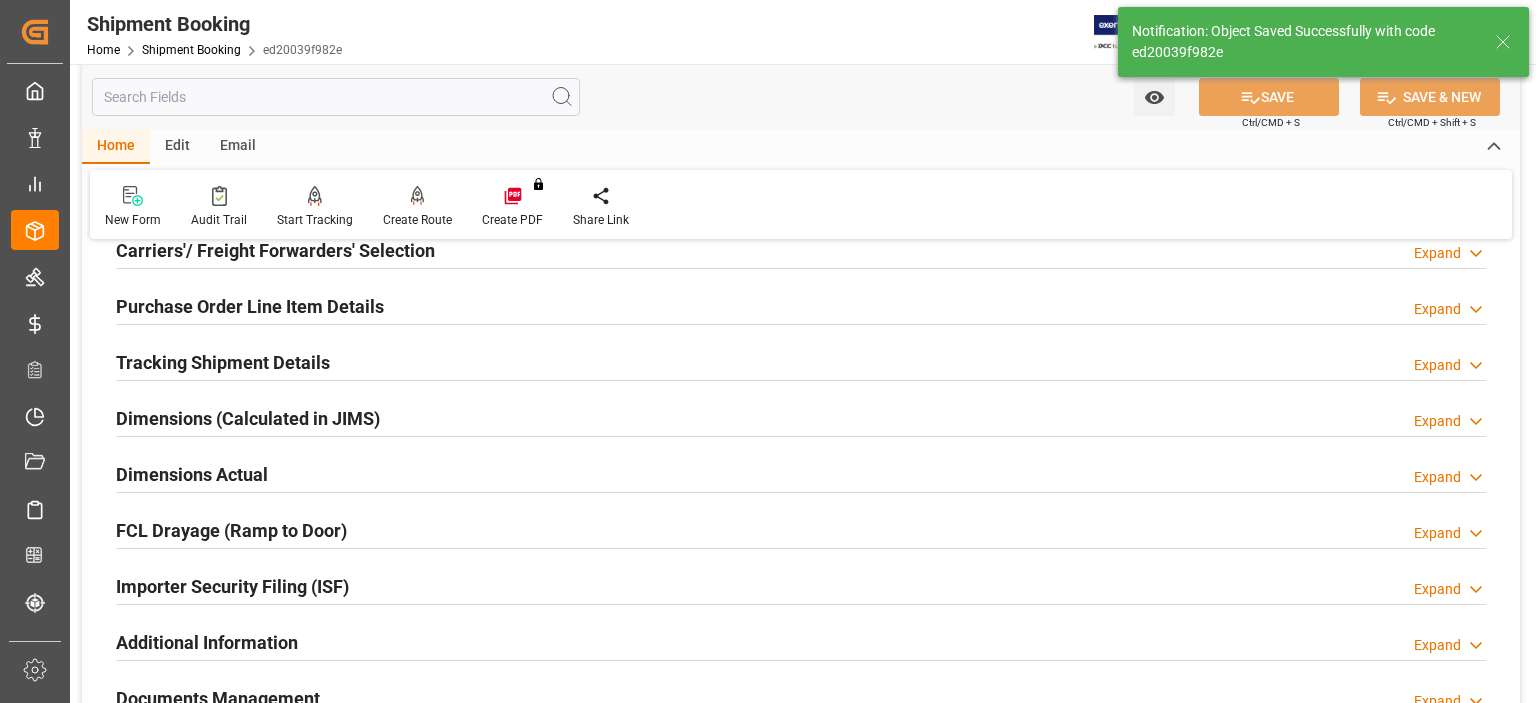 click on "Tracking Shipment Details" at bounding box center [223, 362] 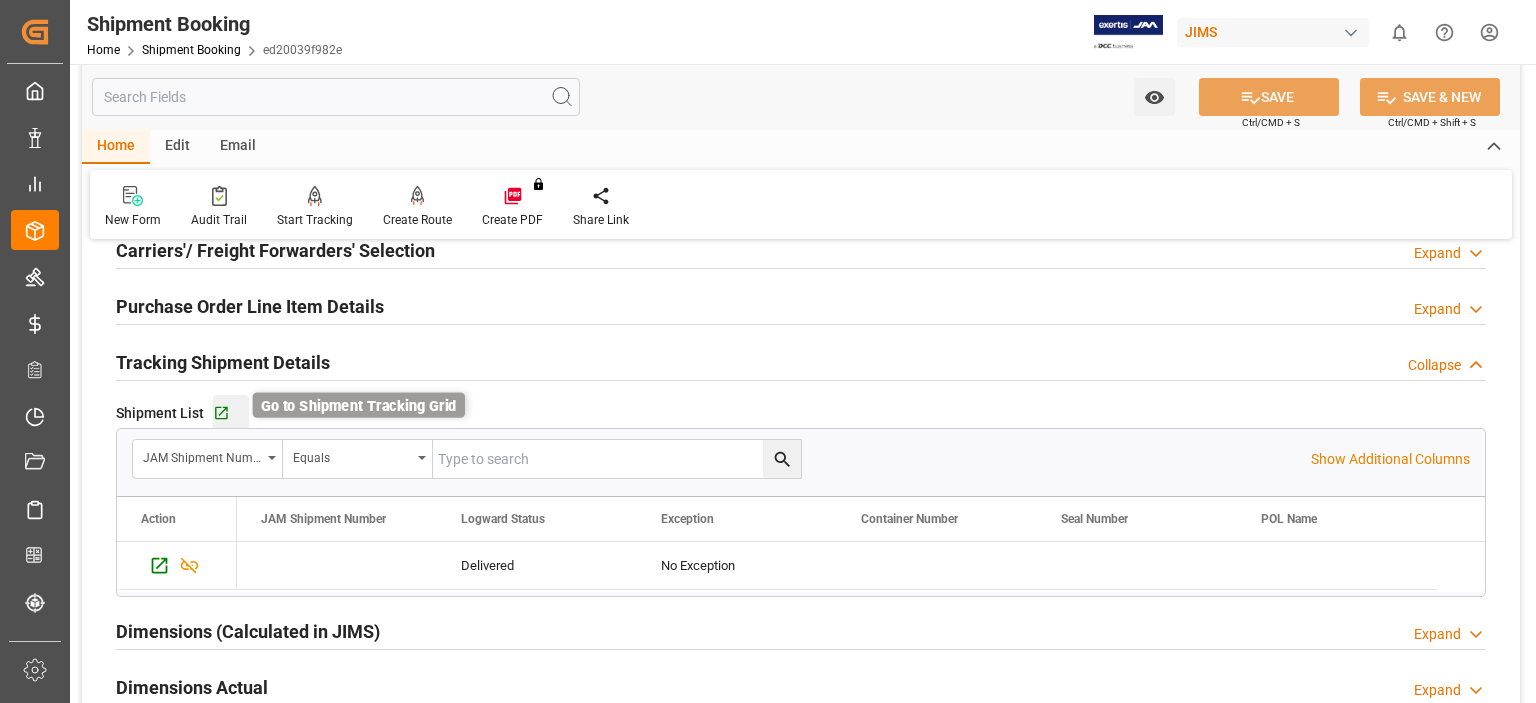 click 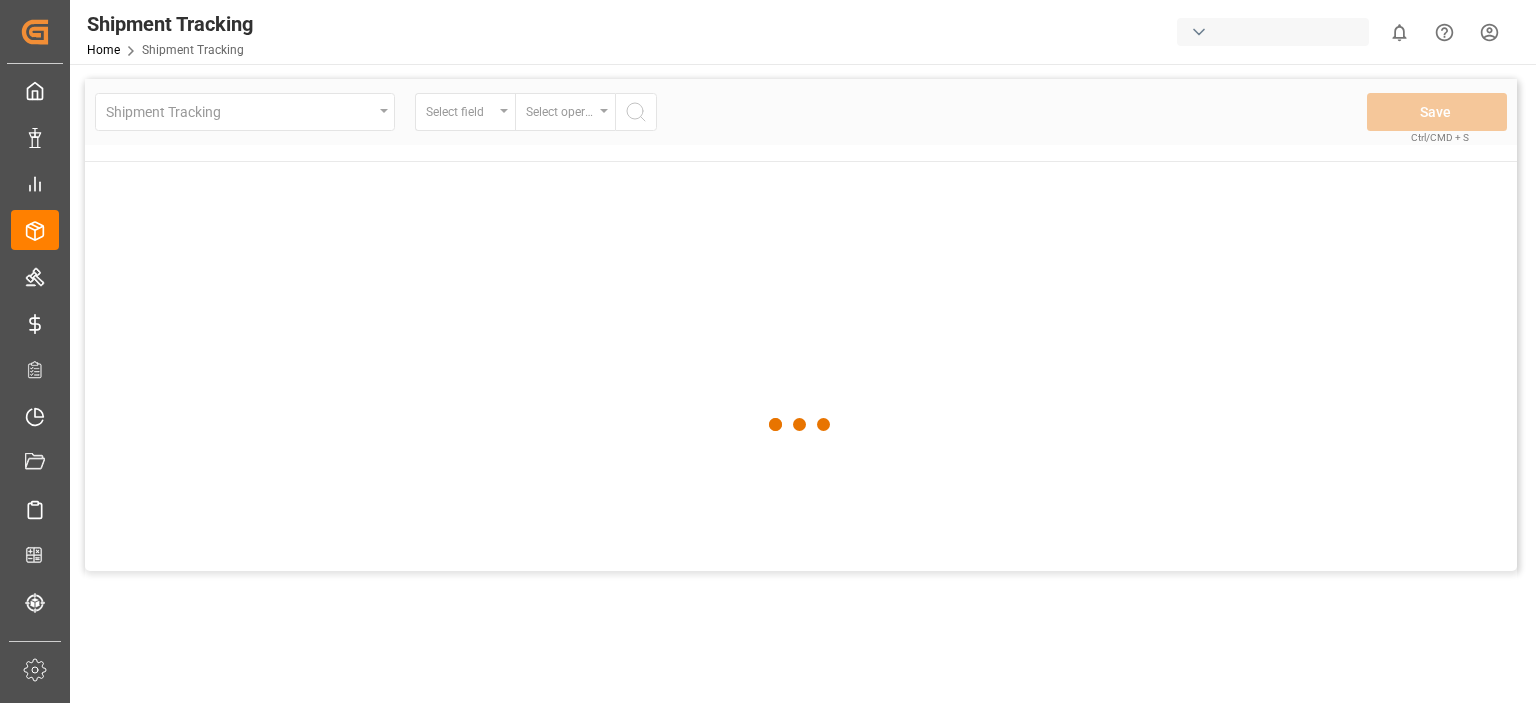 scroll, scrollTop: 0, scrollLeft: 0, axis: both 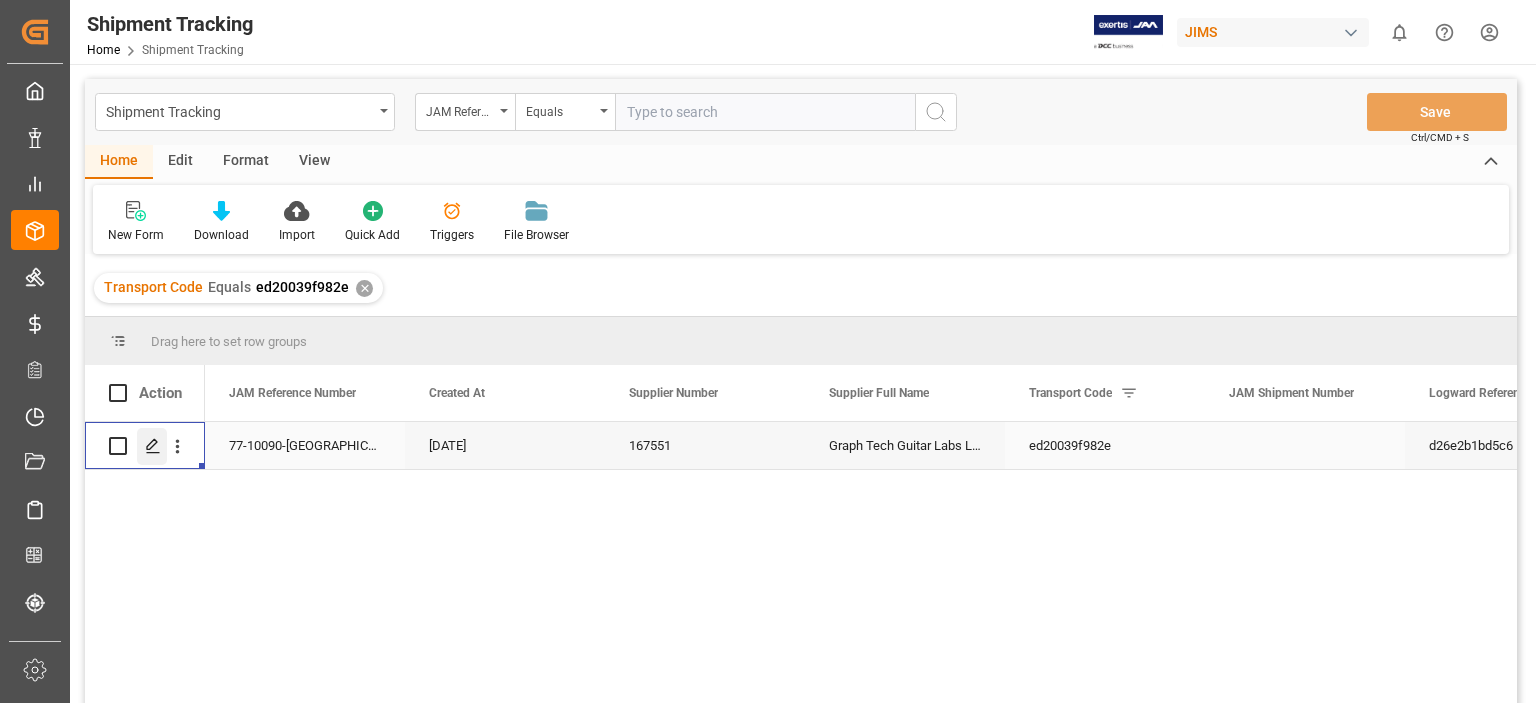 click 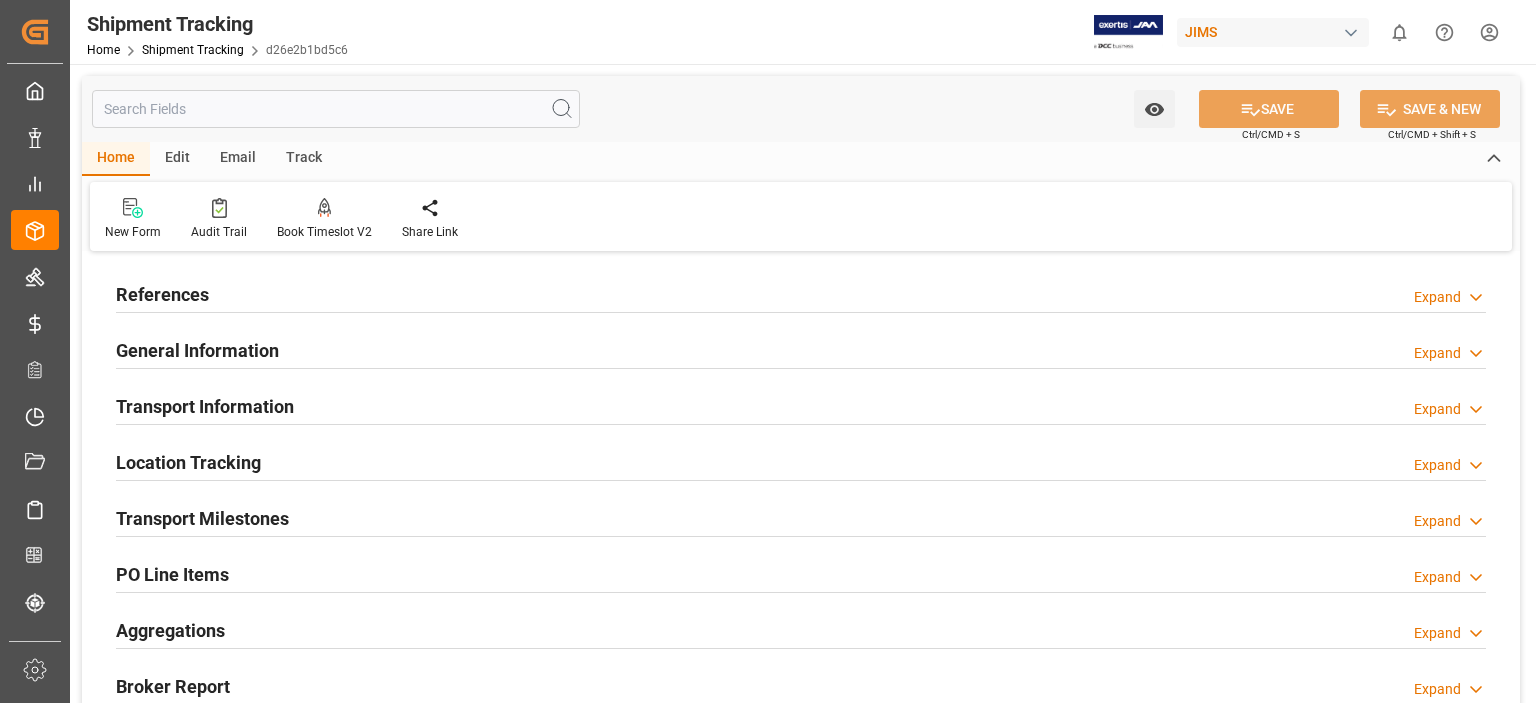 type on "[DATE]" 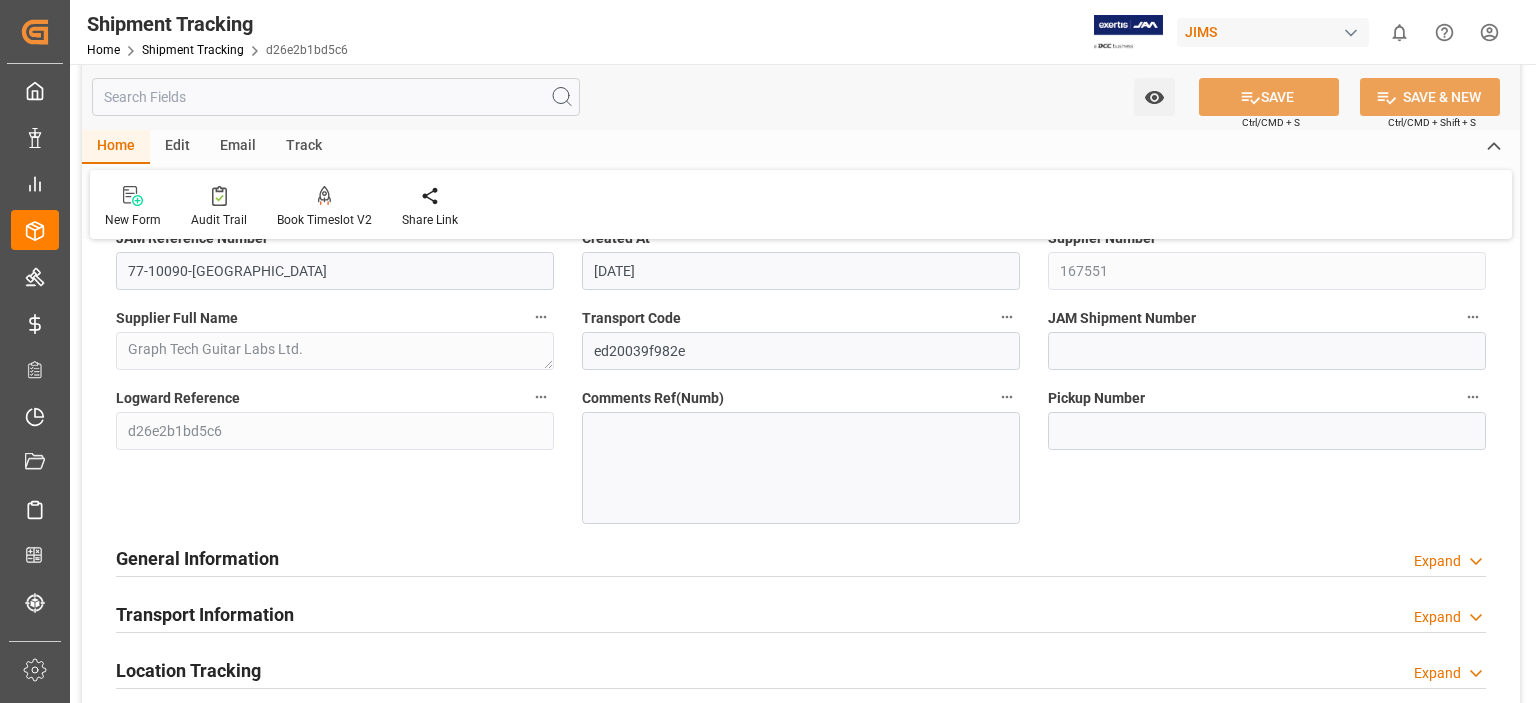 scroll, scrollTop: 166, scrollLeft: 0, axis: vertical 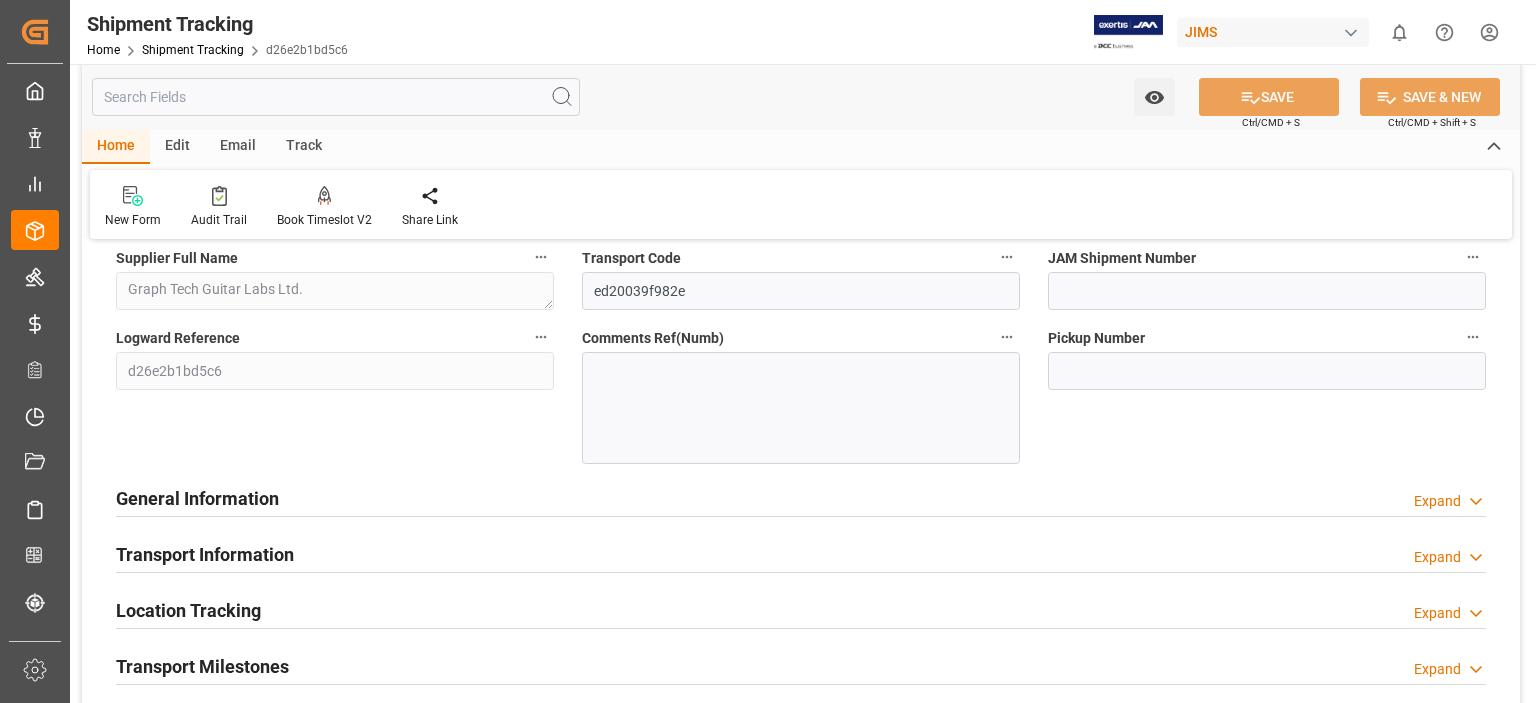 click on "General Information" at bounding box center [197, 498] 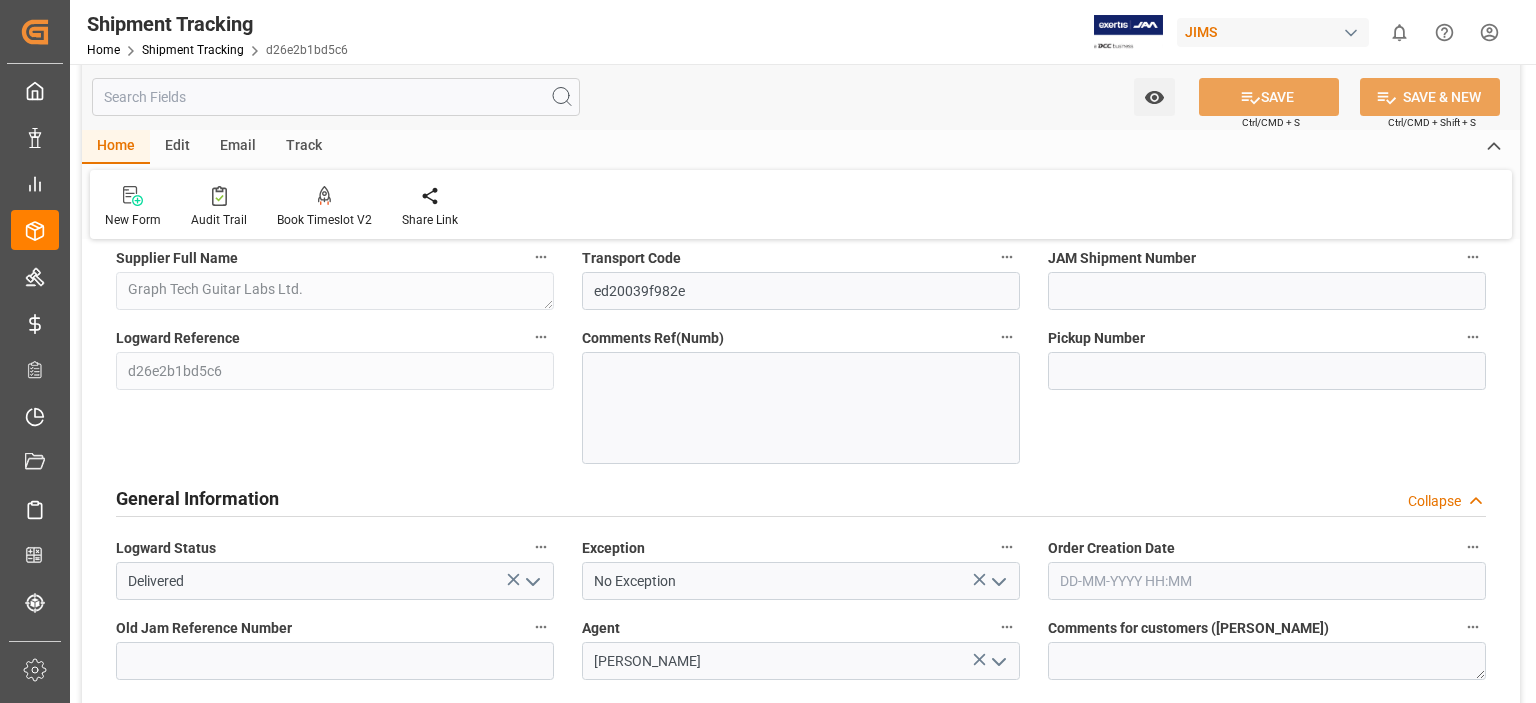 scroll, scrollTop: 333, scrollLeft: 0, axis: vertical 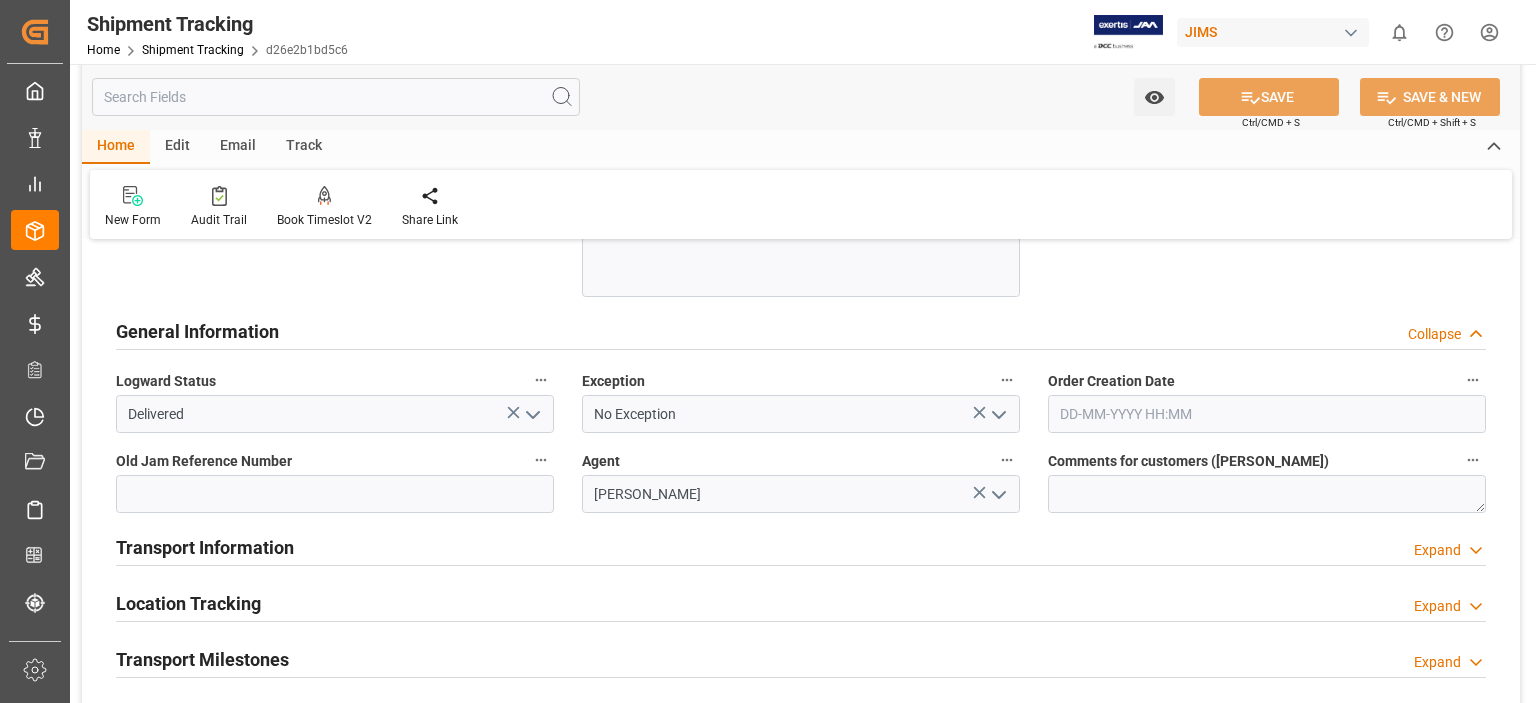 click 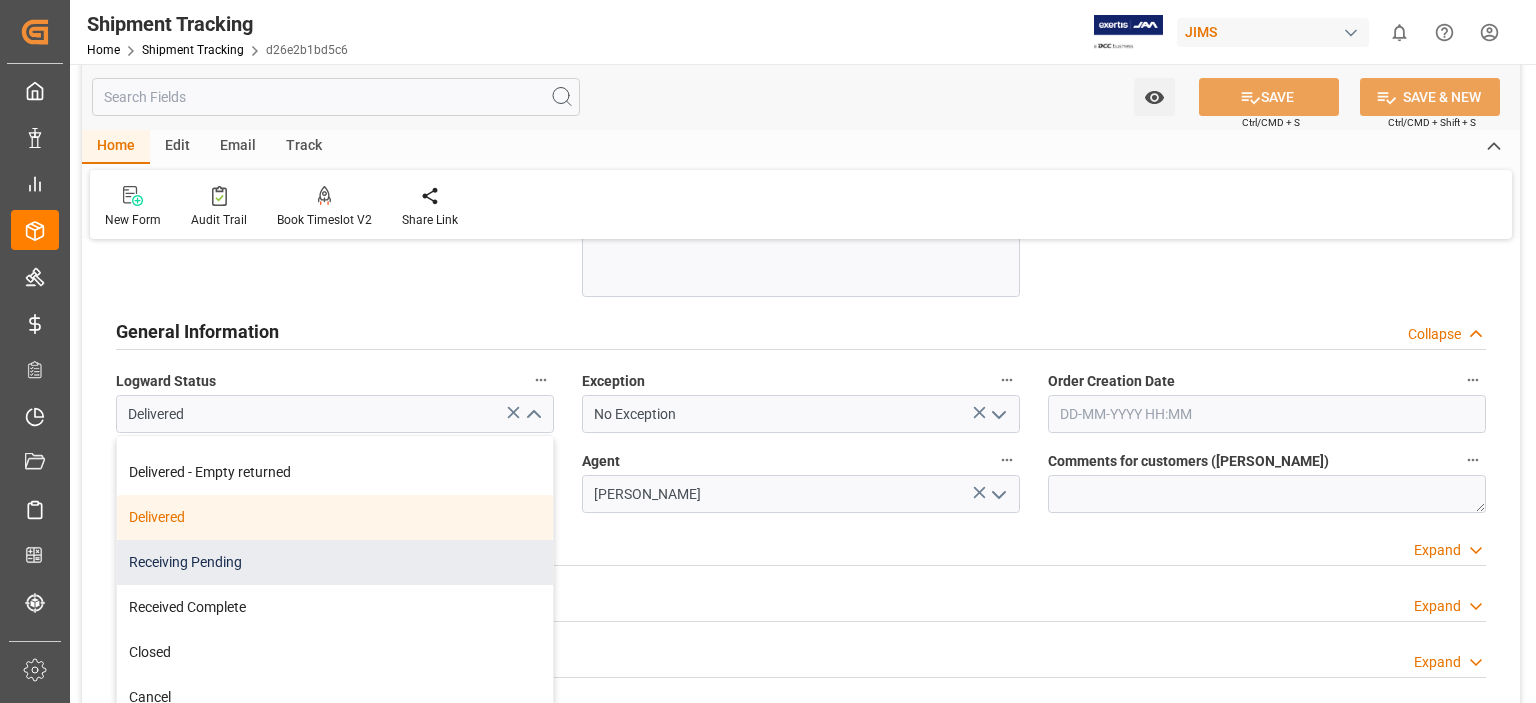scroll, scrollTop: 440, scrollLeft: 0, axis: vertical 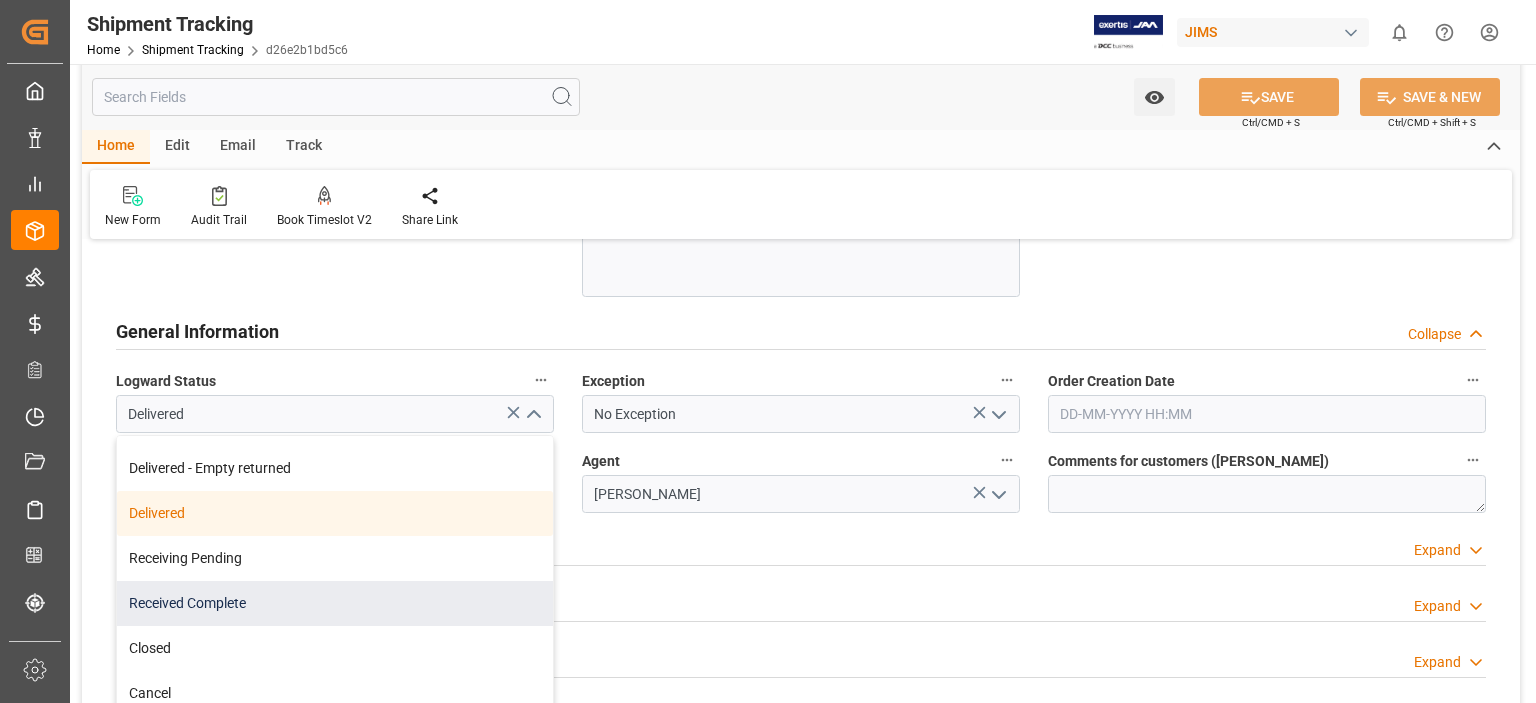 click on "Received Complete" at bounding box center (335, 603) 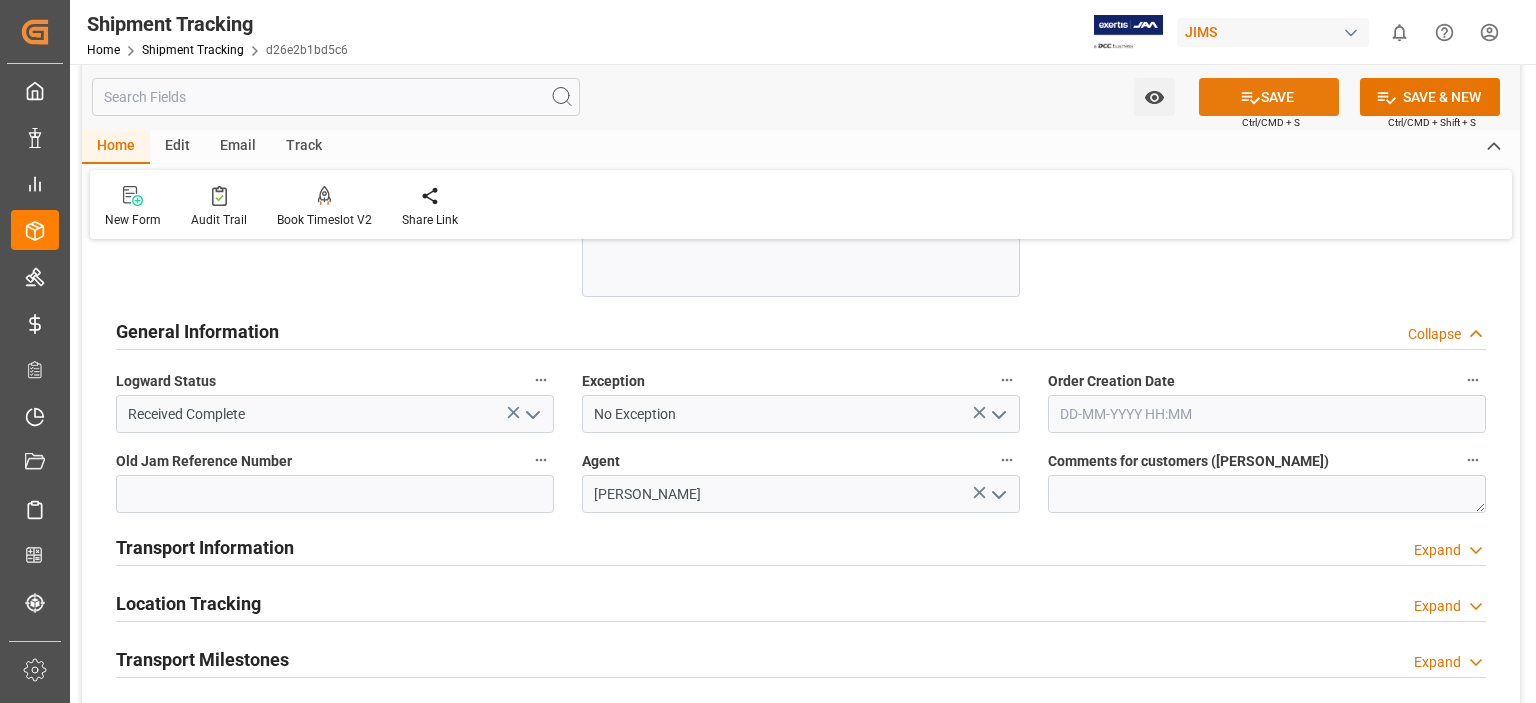 click on "SAVE" at bounding box center [1269, 97] 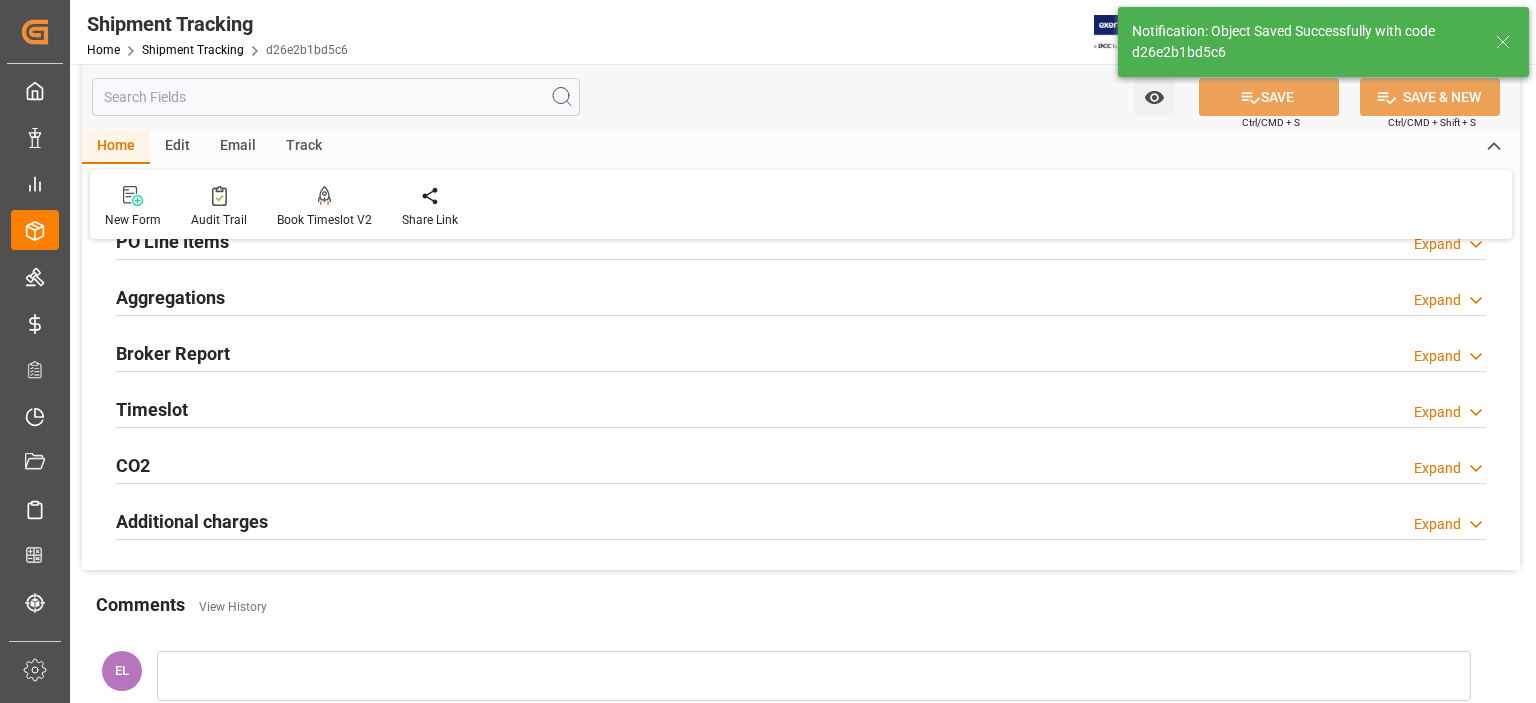 scroll, scrollTop: 19, scrollLeft: 0, axis: vertical 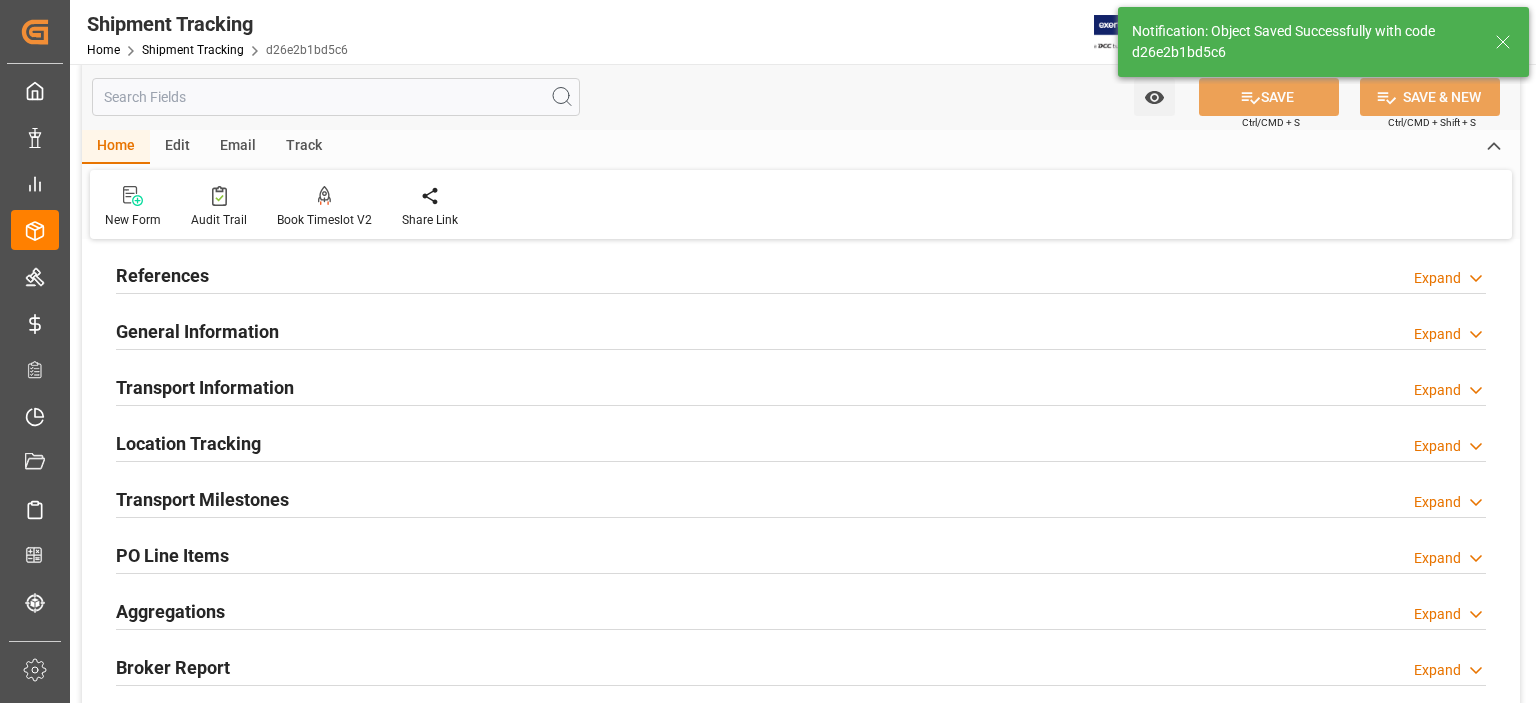 click on "Transport Milestones" at bounding box center (202, 499) 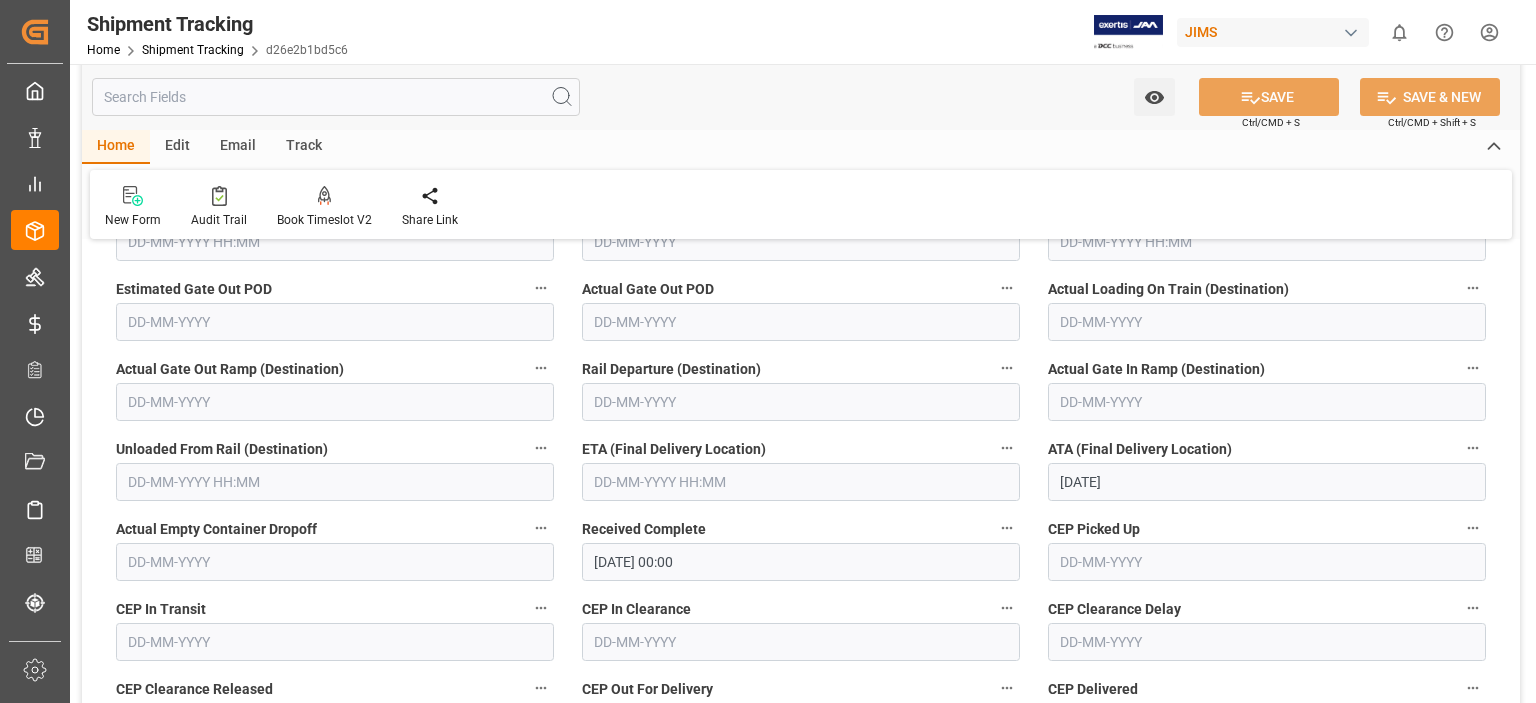 scroll, scrollTop: 19, scrollLeft: 0, axis: vertical 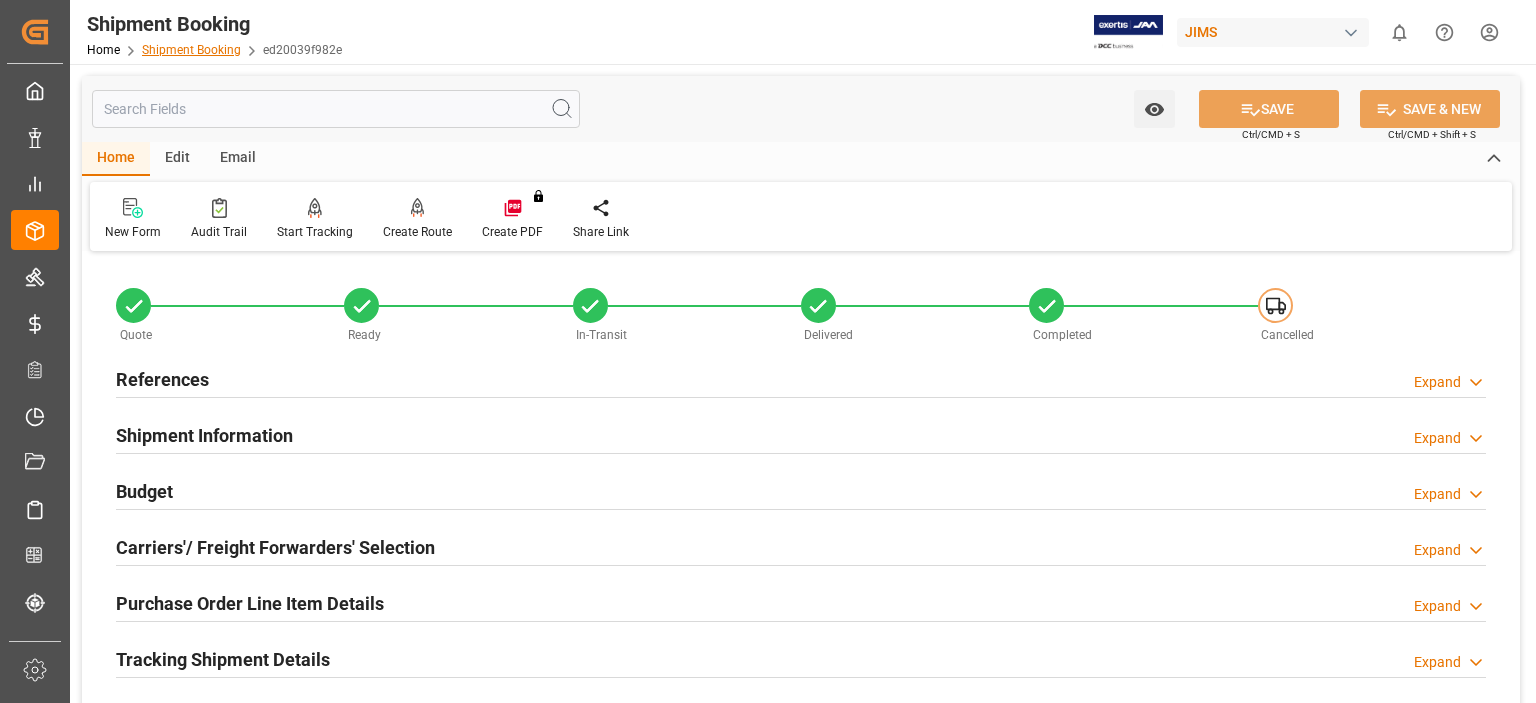 click on "Shipment Booking" at bounding box center [191, 50] 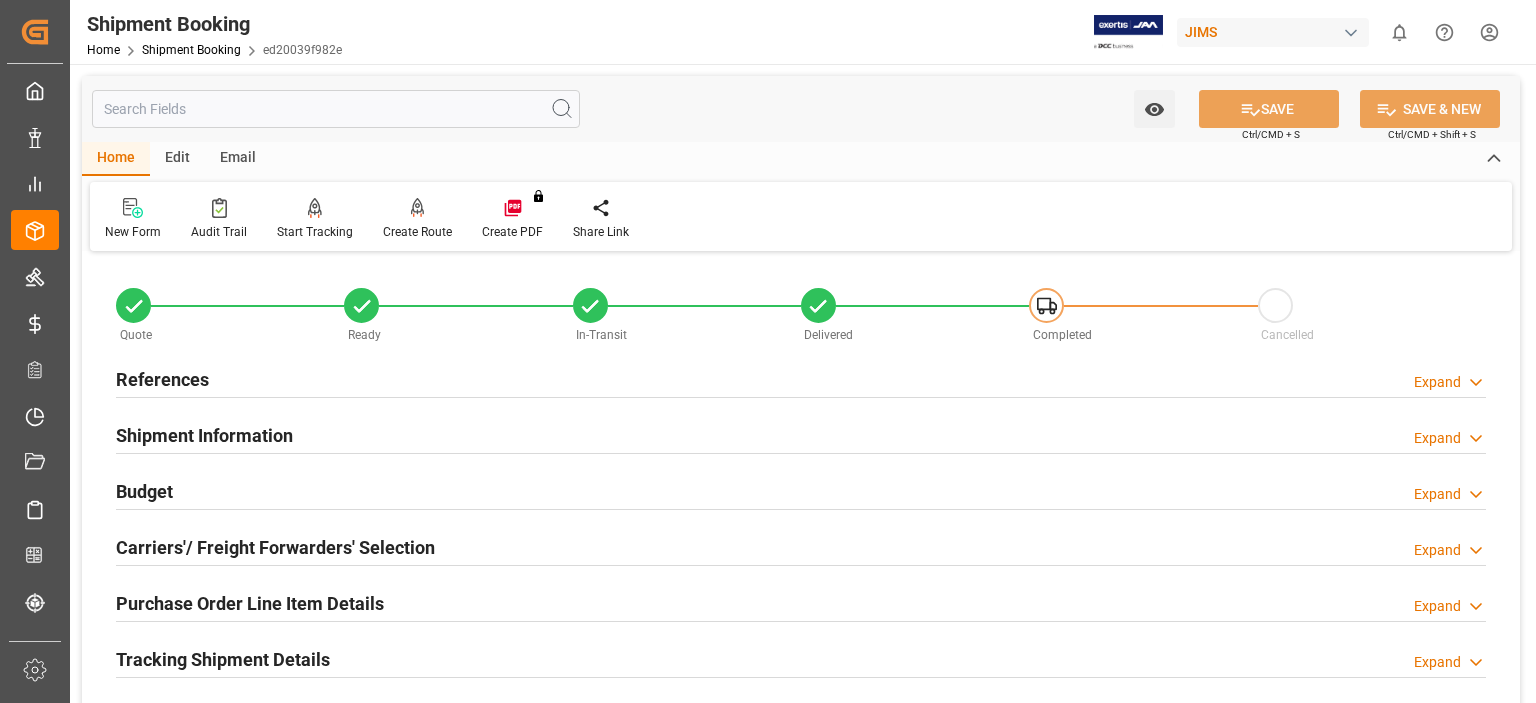 scroll, scrollTop: 0, scrollLeft: 0, axis: both 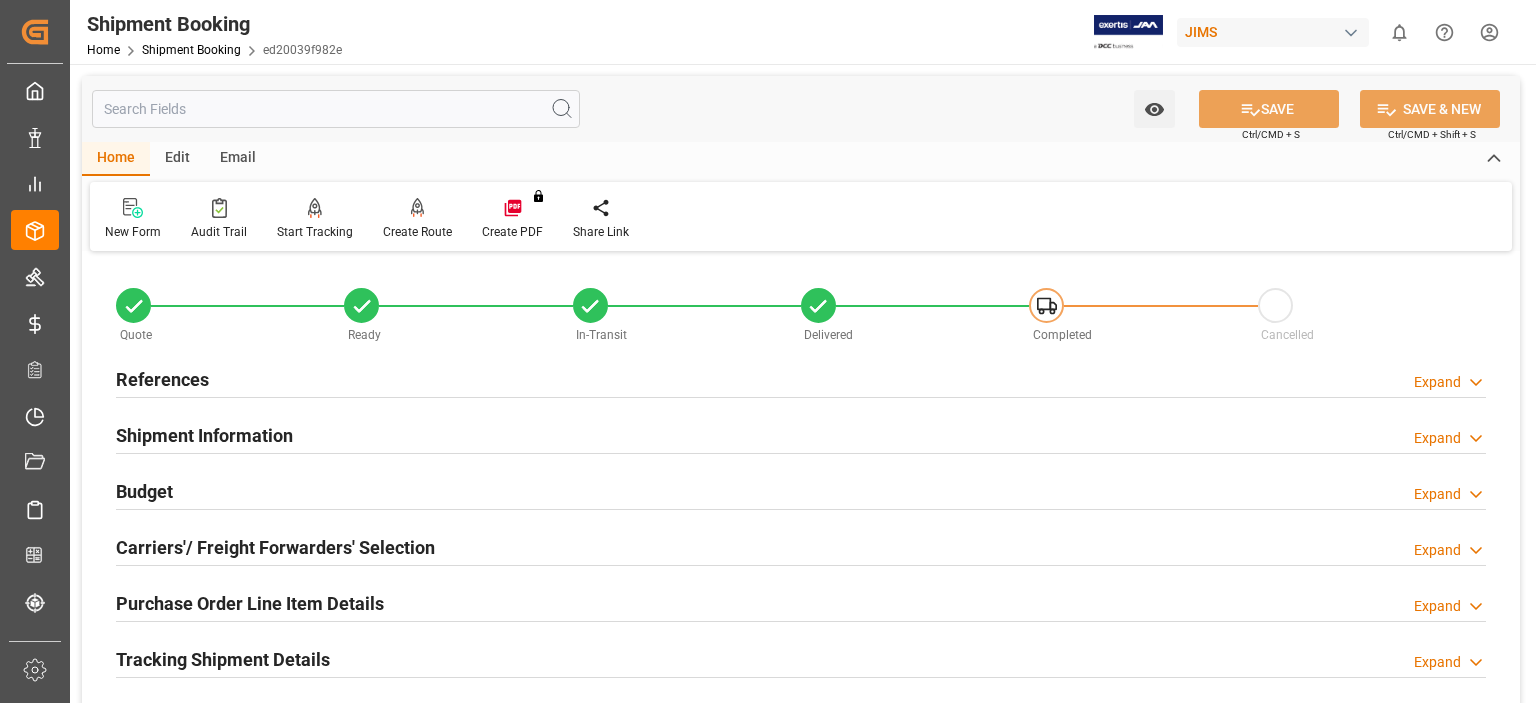click on "Home Shipment Booking ed20039f982e" at bounding box center [214, 49] 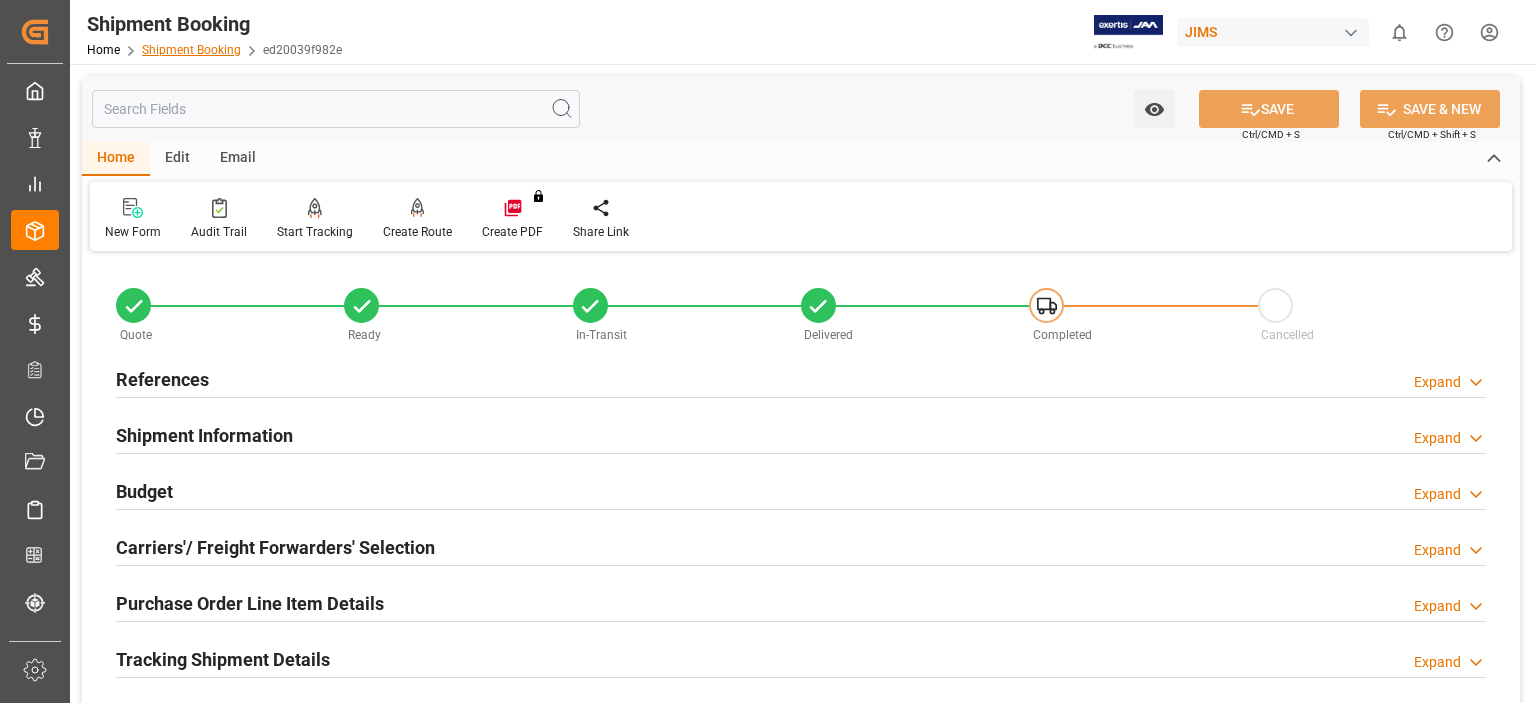 click on "Shipment Booking" at bounding box center (191, 50) 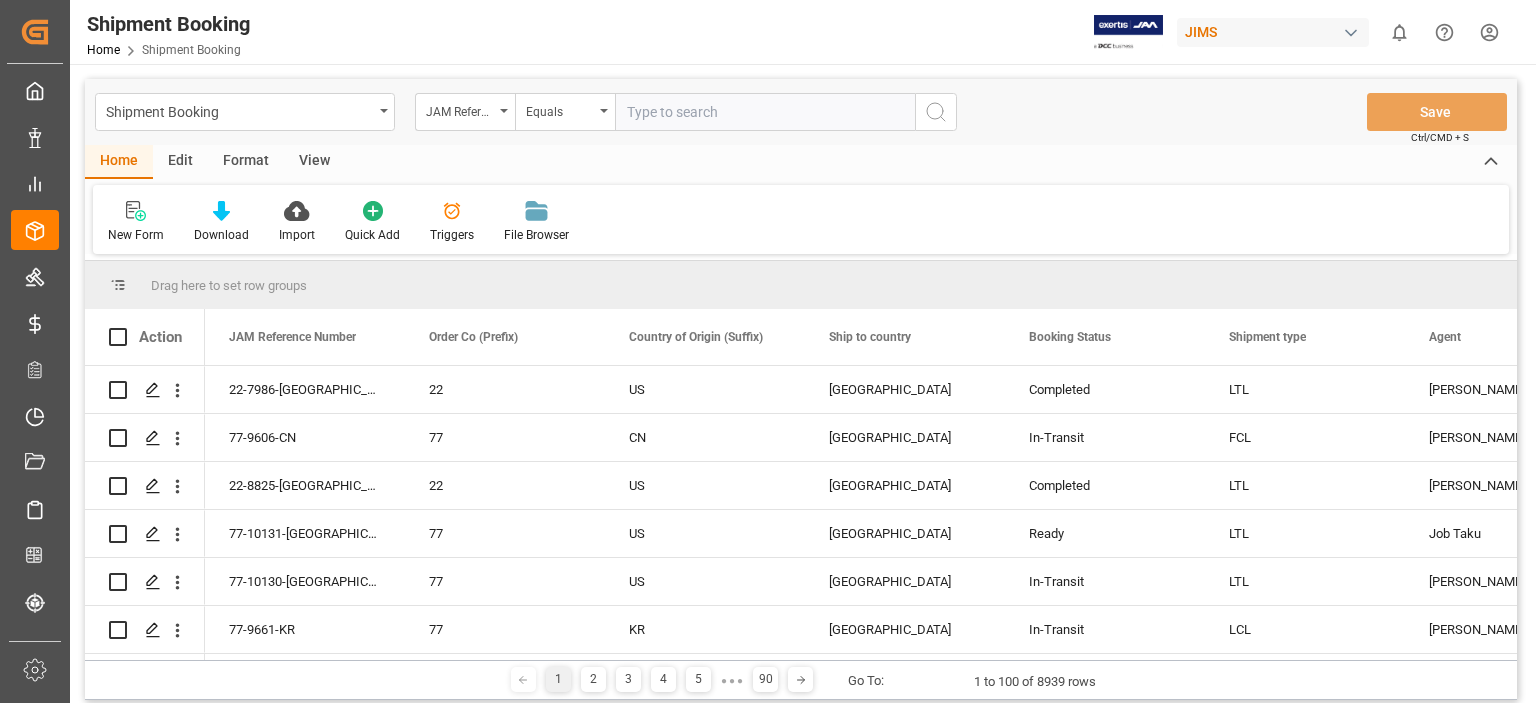 click at bounding box center [765, 112] 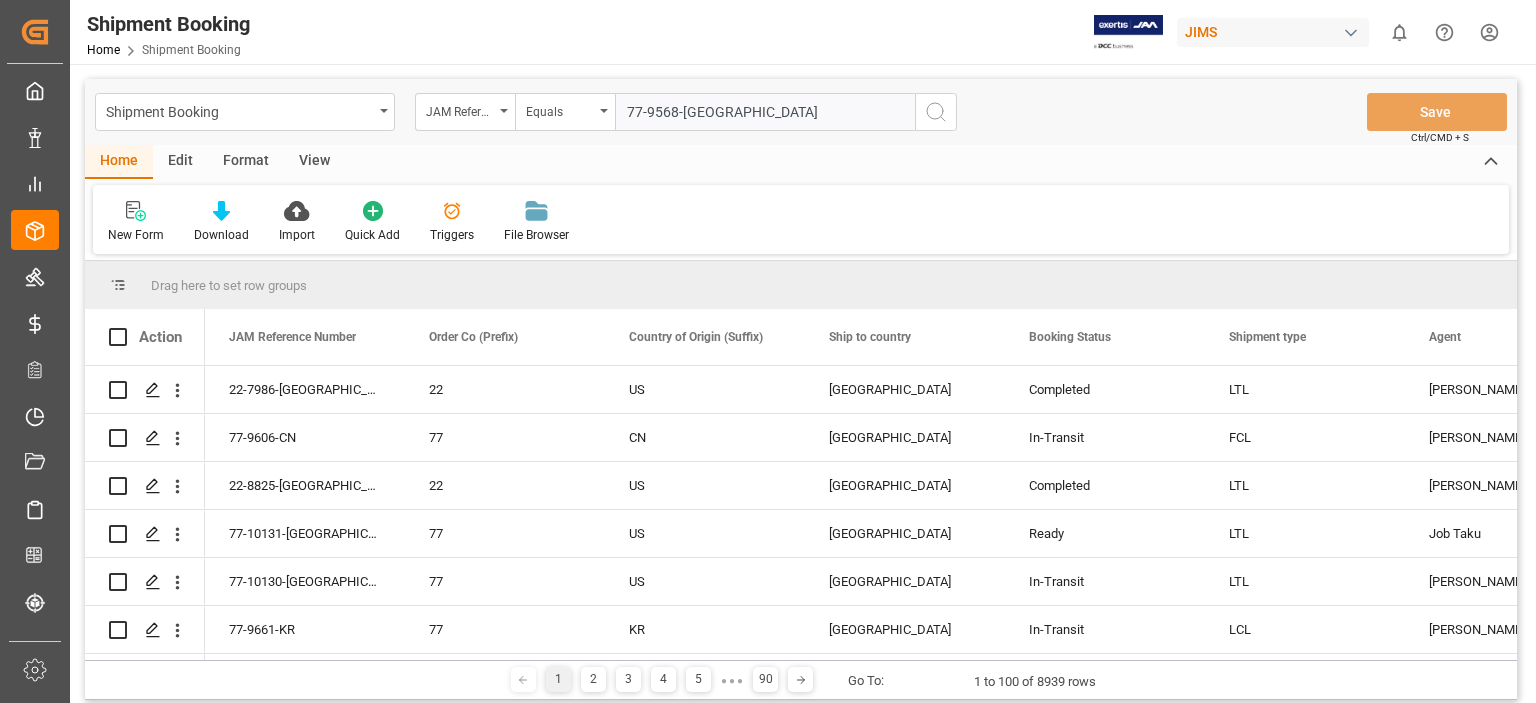 type on "77-9568-US" 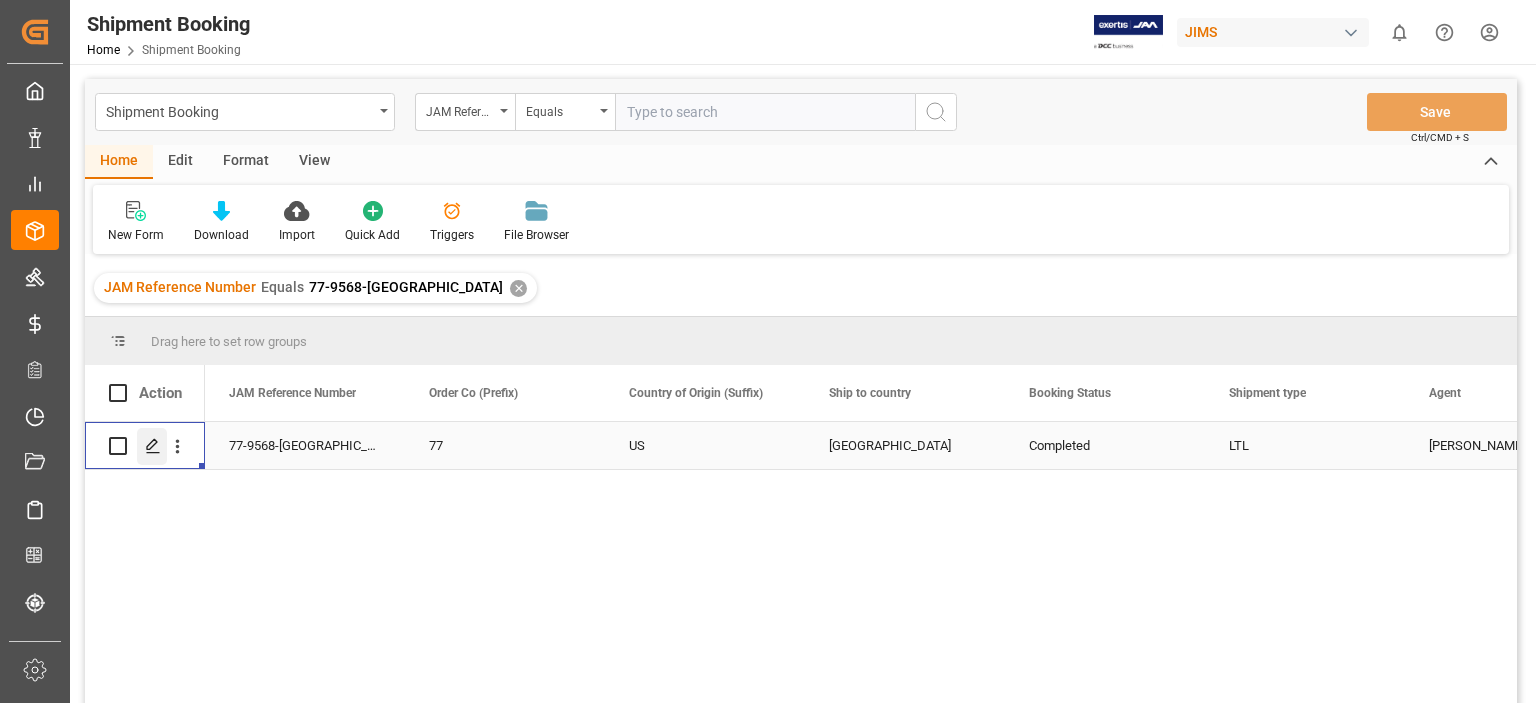 click 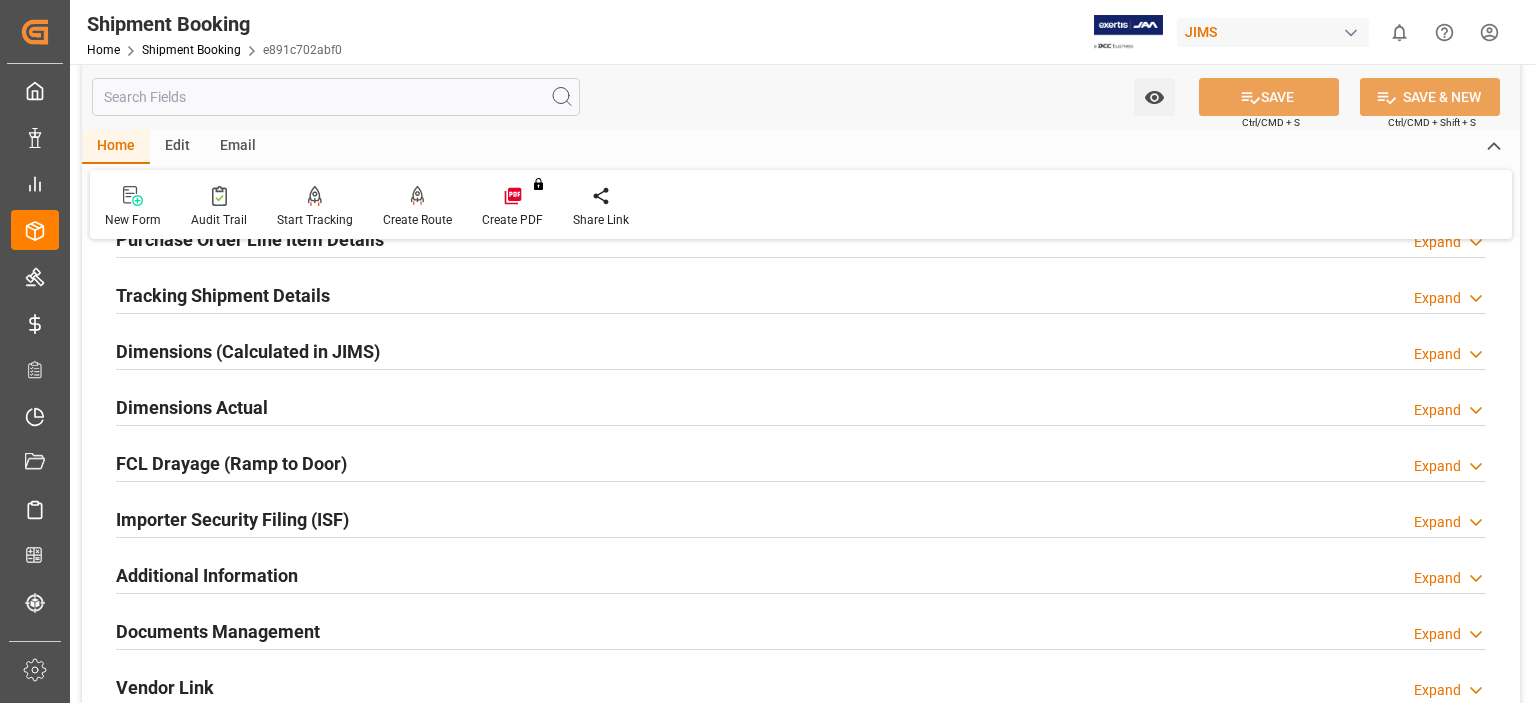 scroll, scrollTop: 500, scrollLeft: 0, axis: vertical 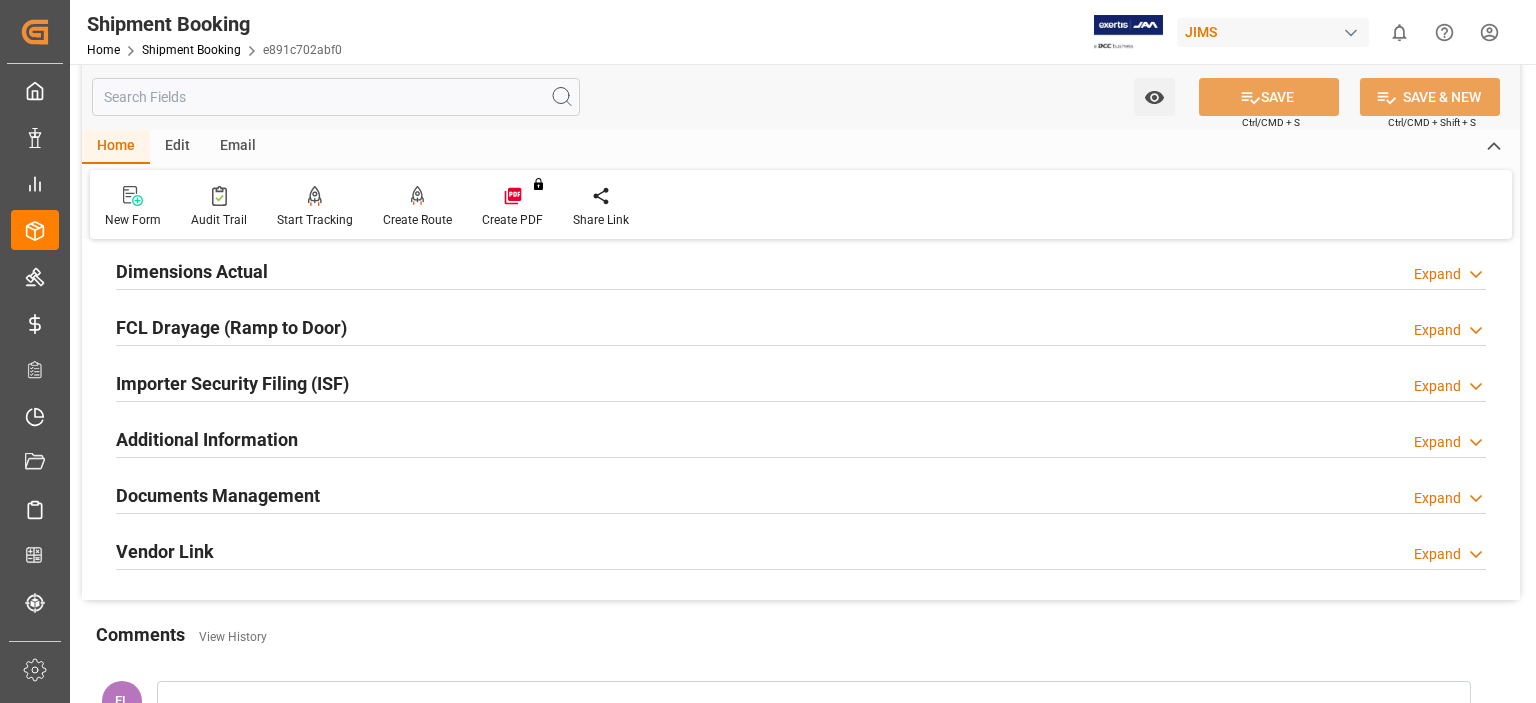 click on "Documents Management" at bounding box center (218, 495) 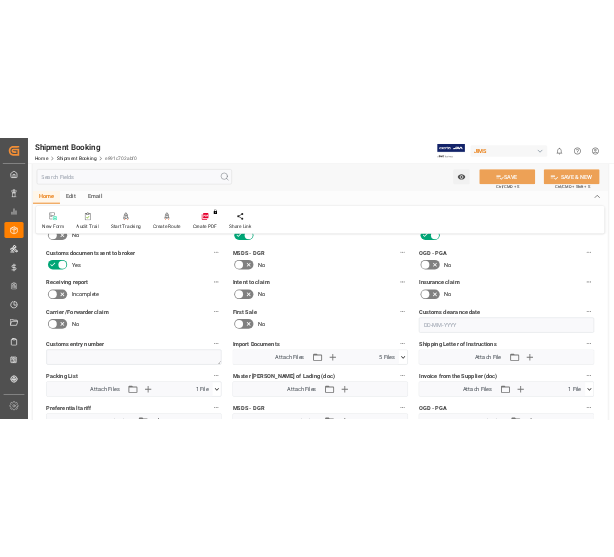 scroll, scrollTop: 1000, scrollLeft: 0, axis: vertical 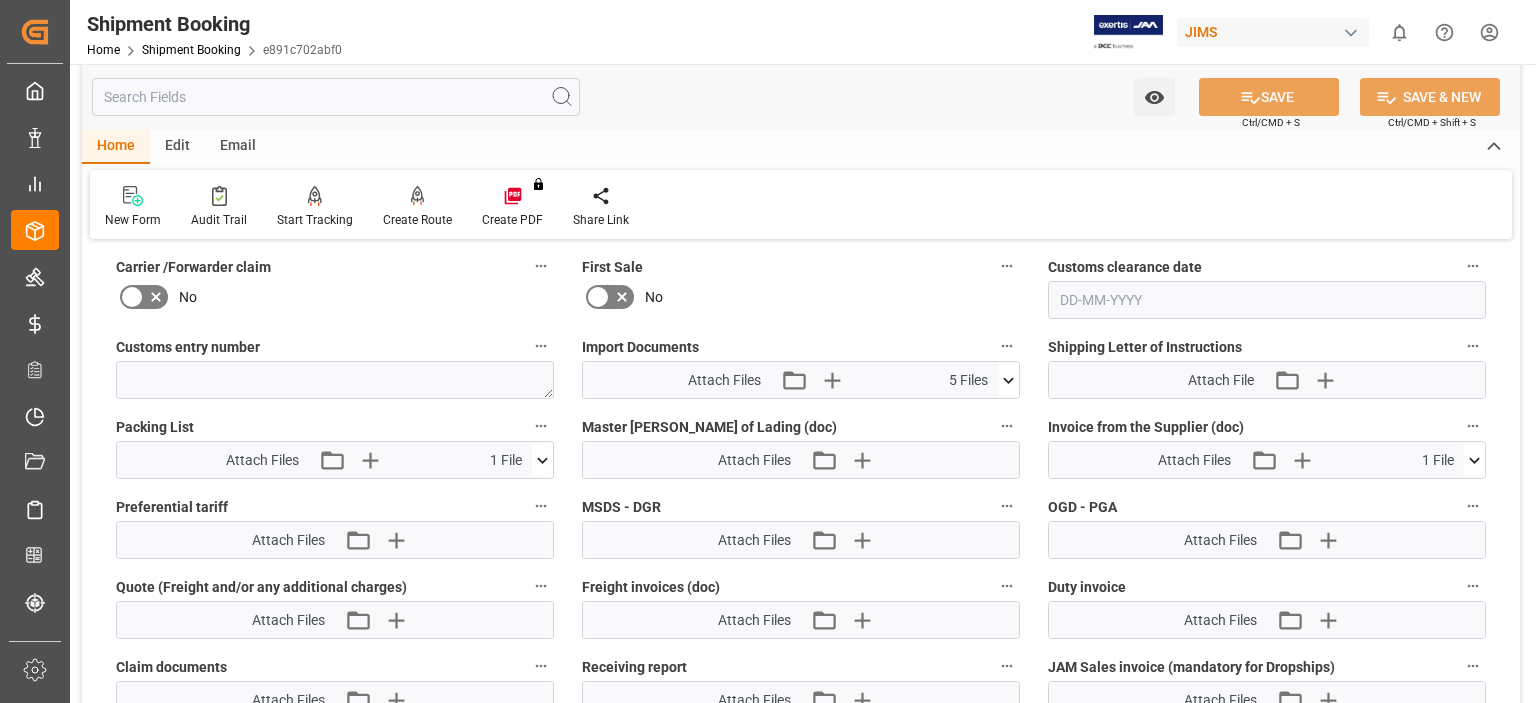 click 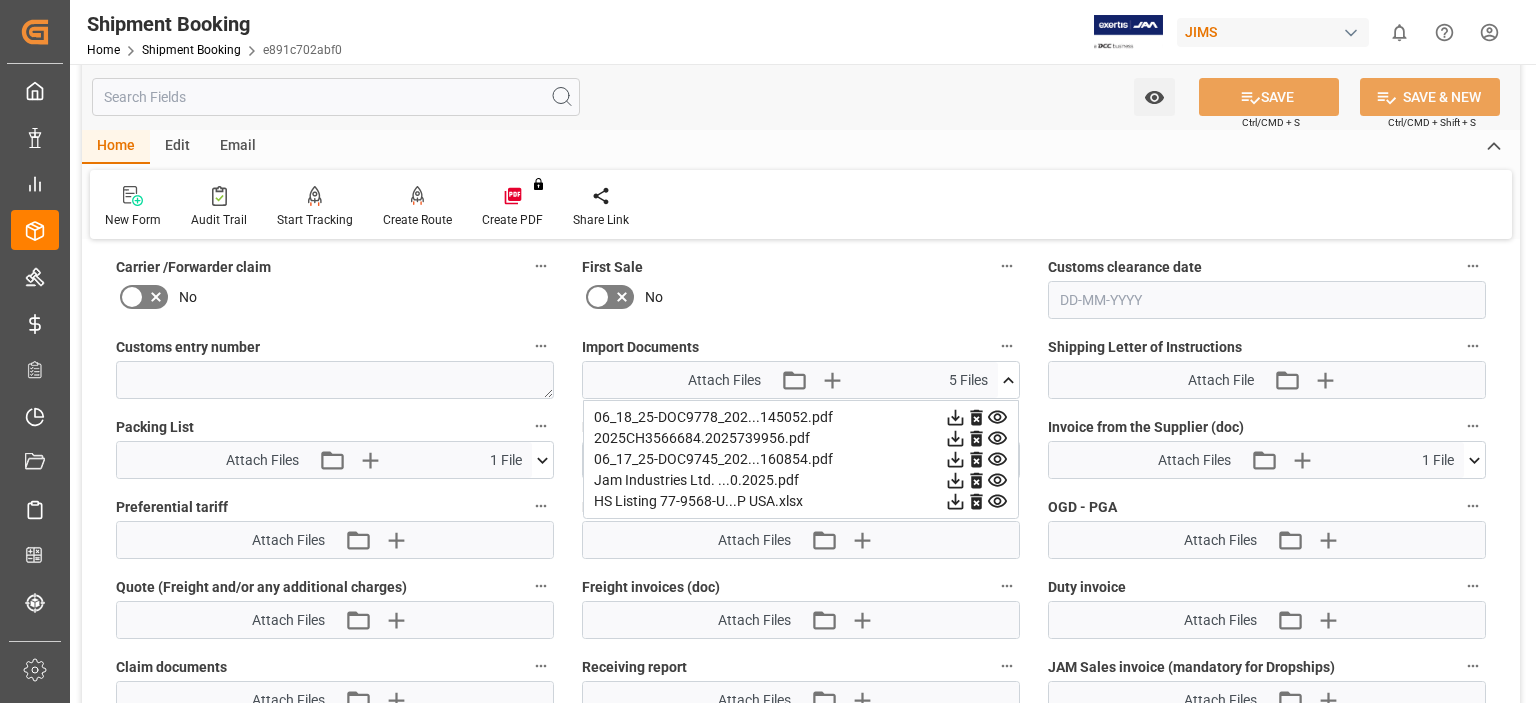 click 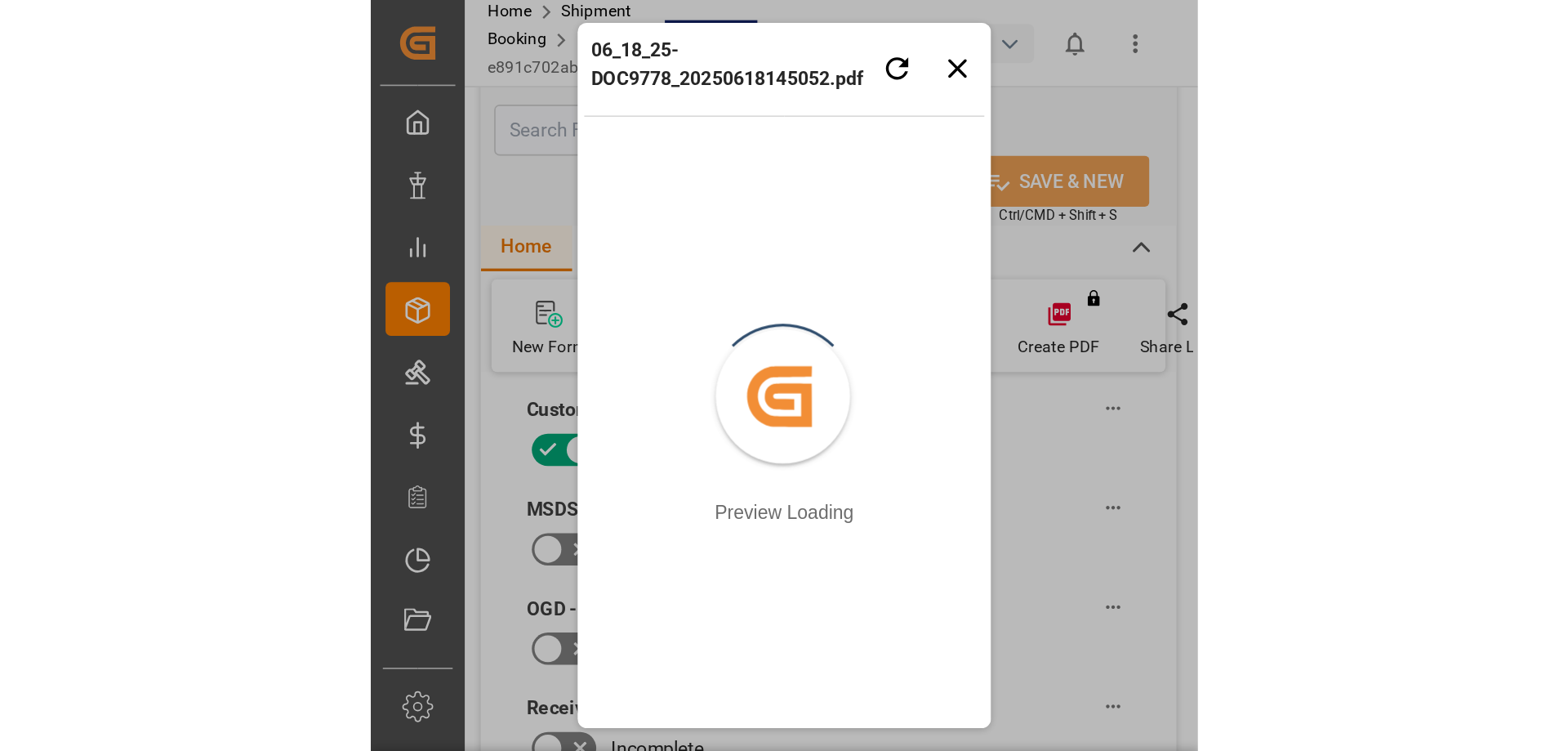 scroll, scrollTop: 817, scrollLeft: 0, axis: vertical 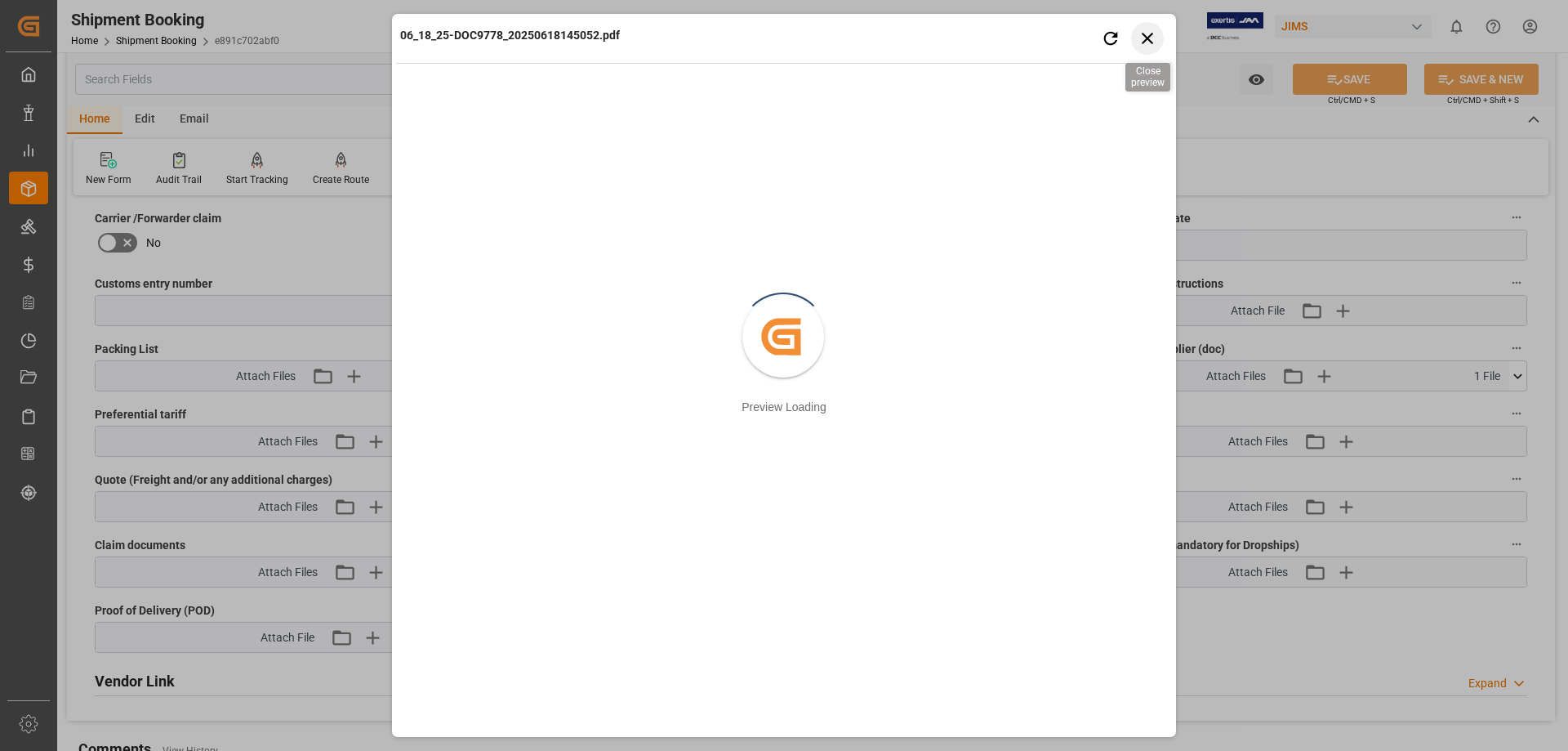 click 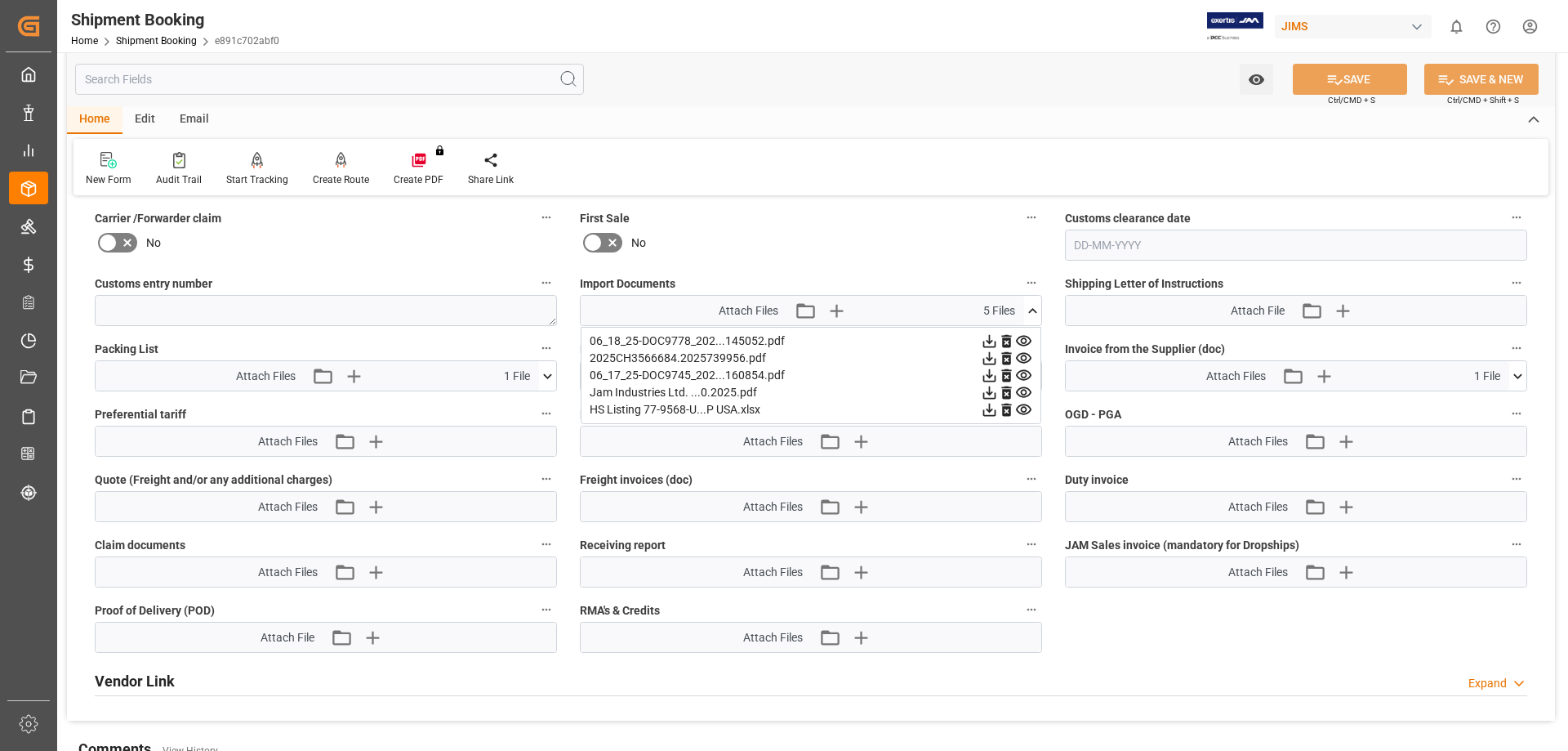 click 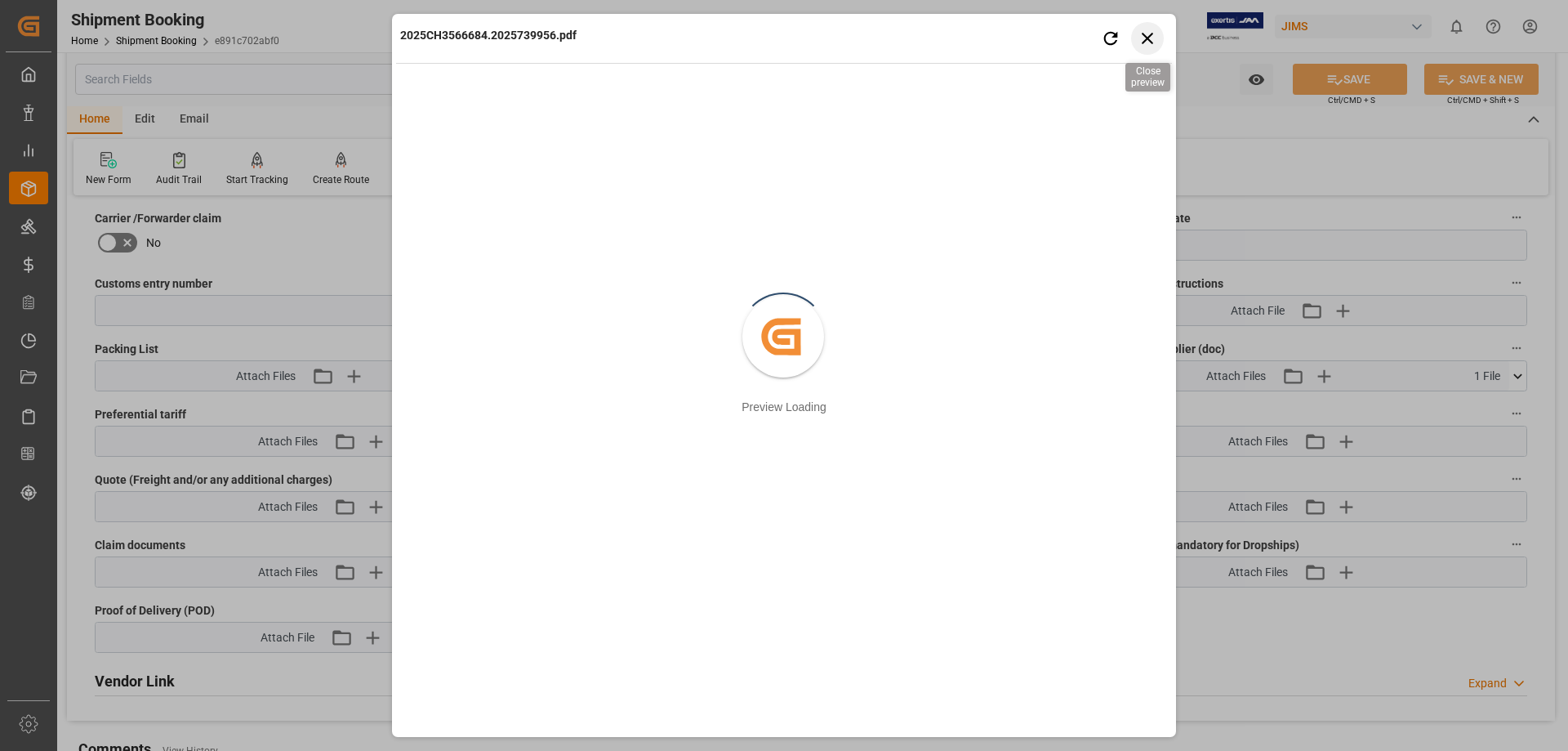 click 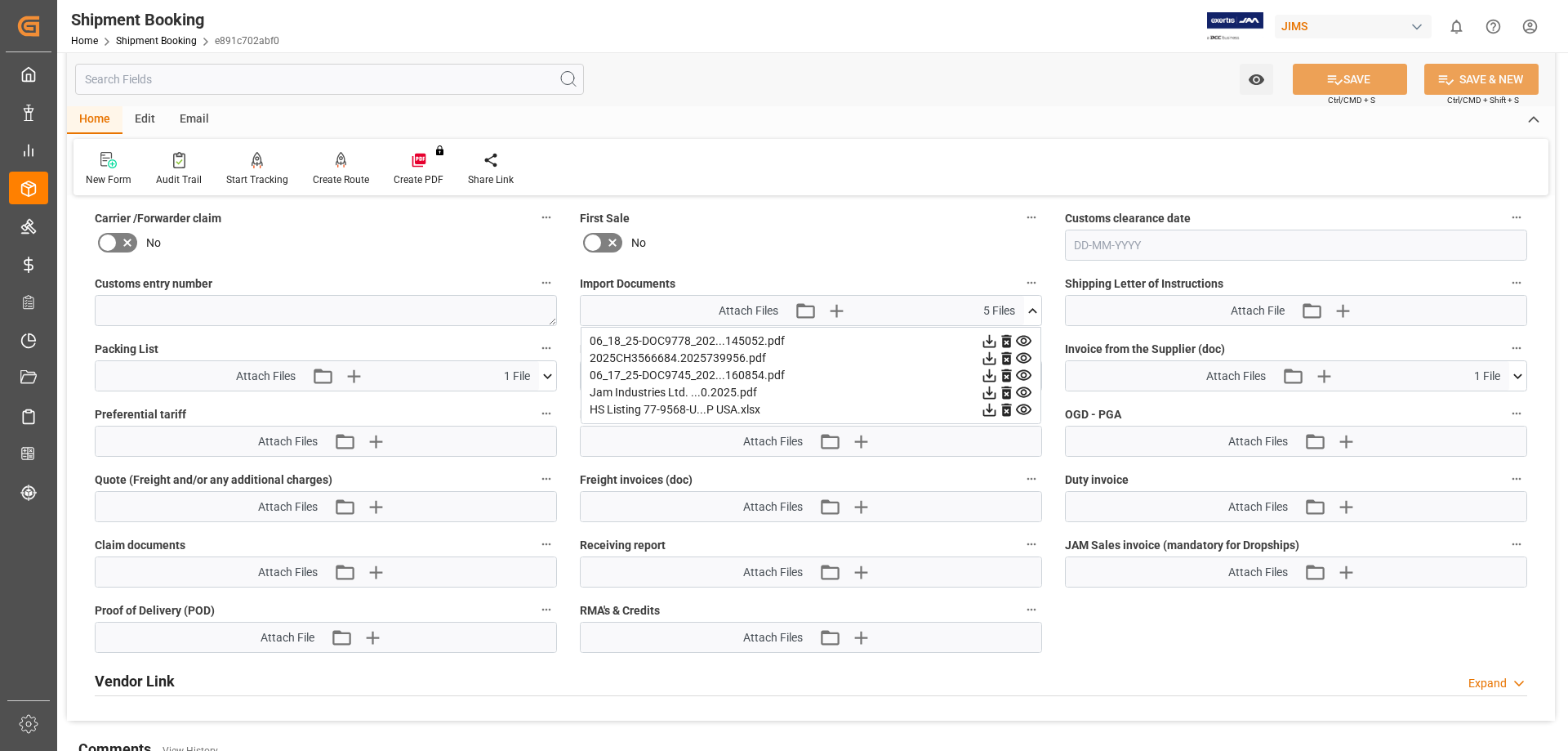 click 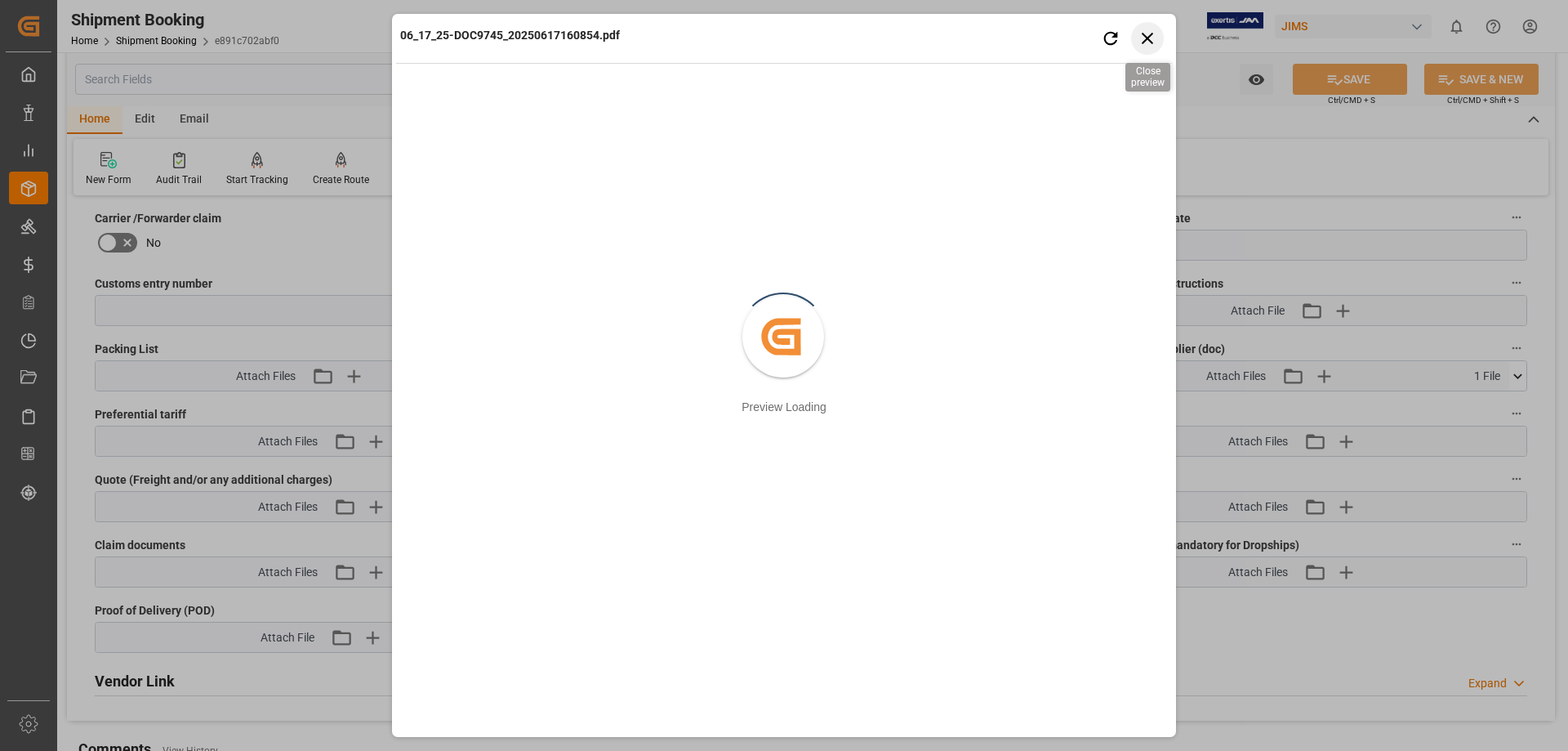 click 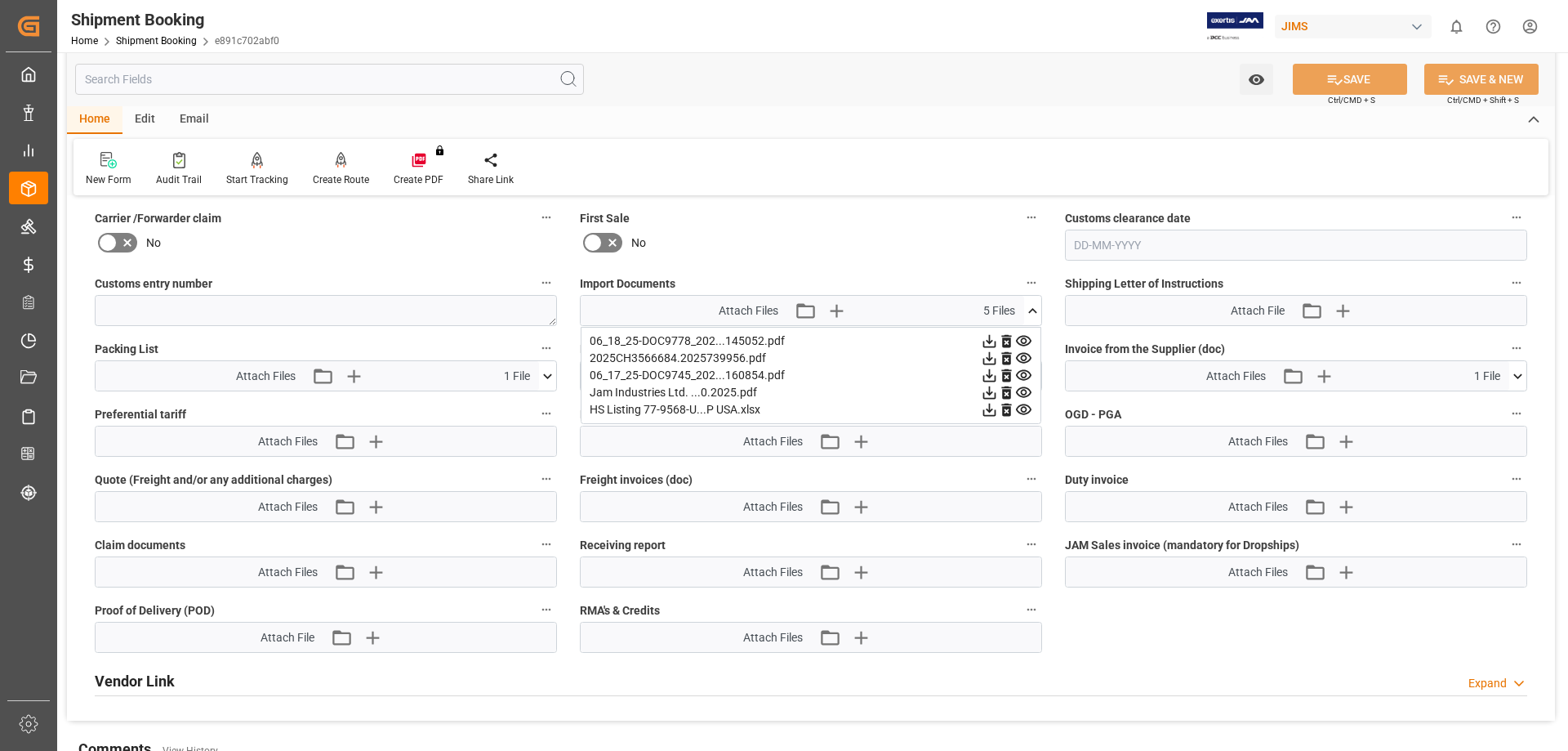 click 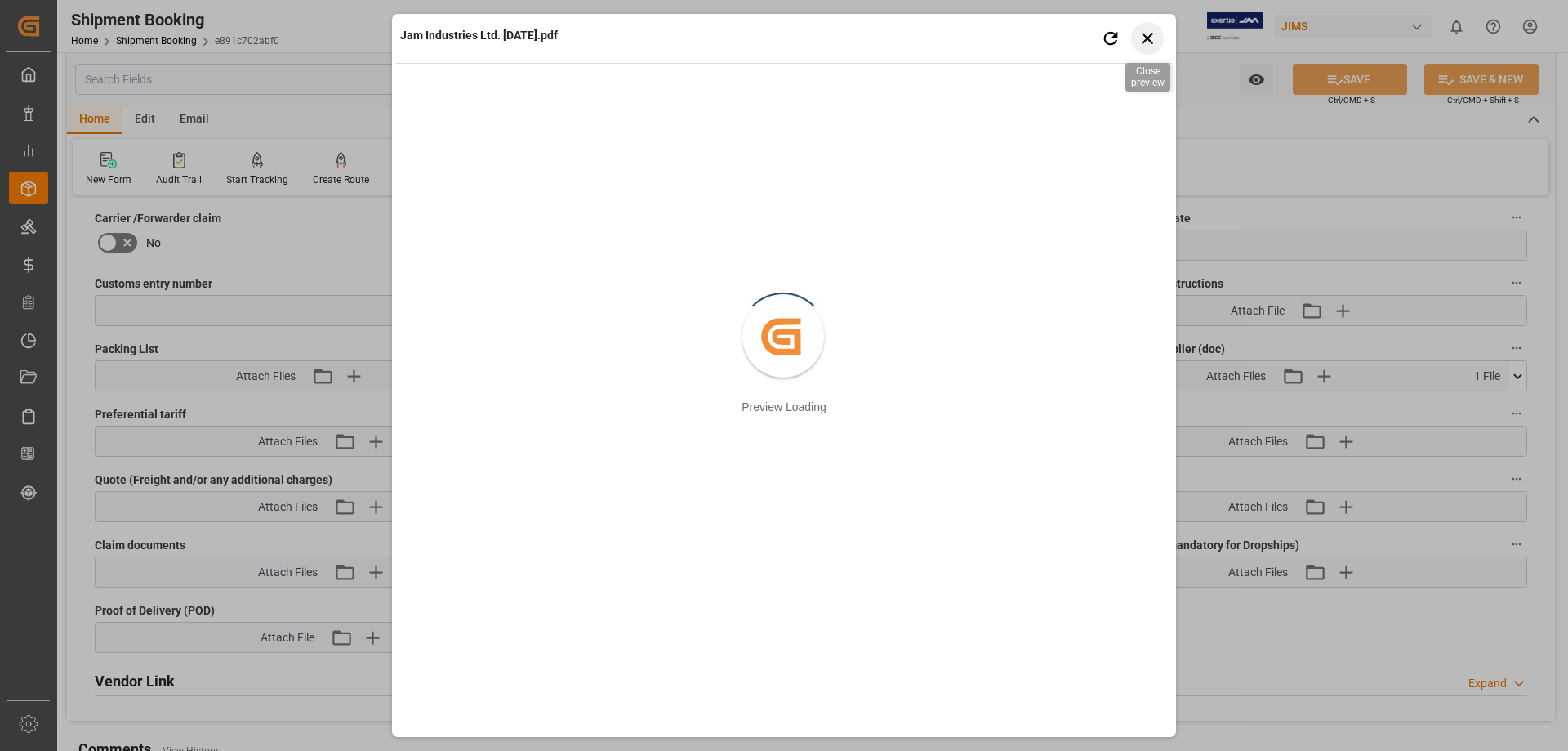 click 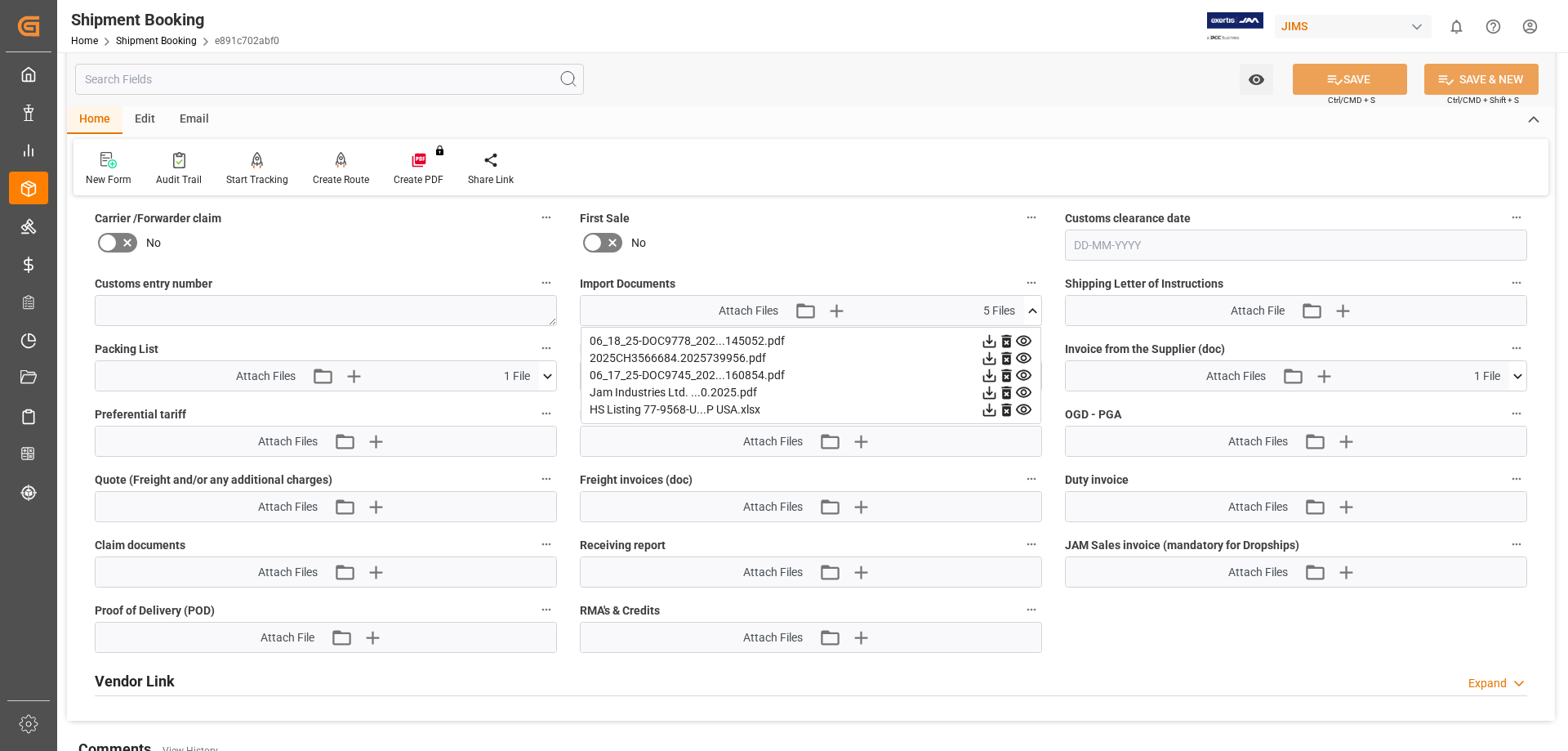 click 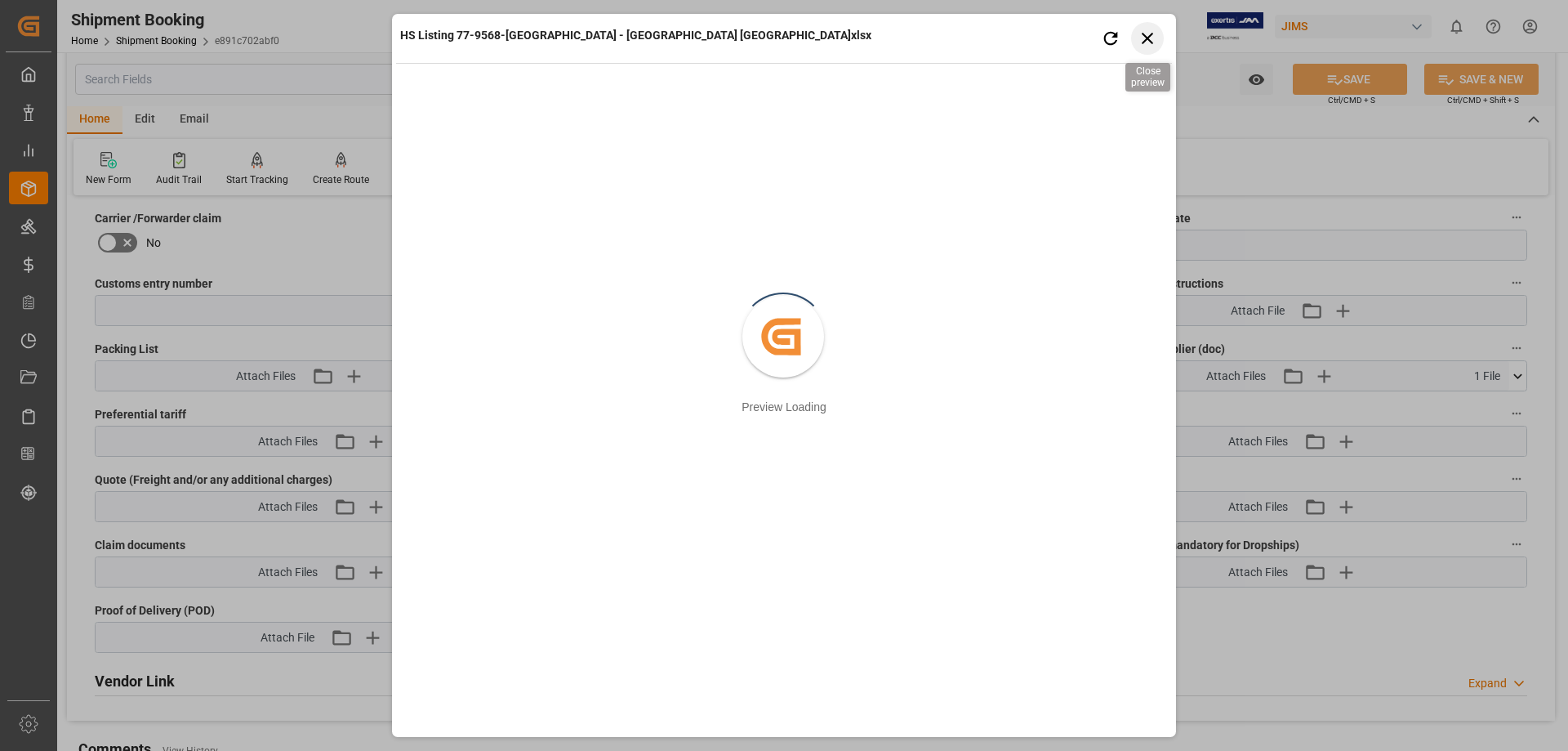 click 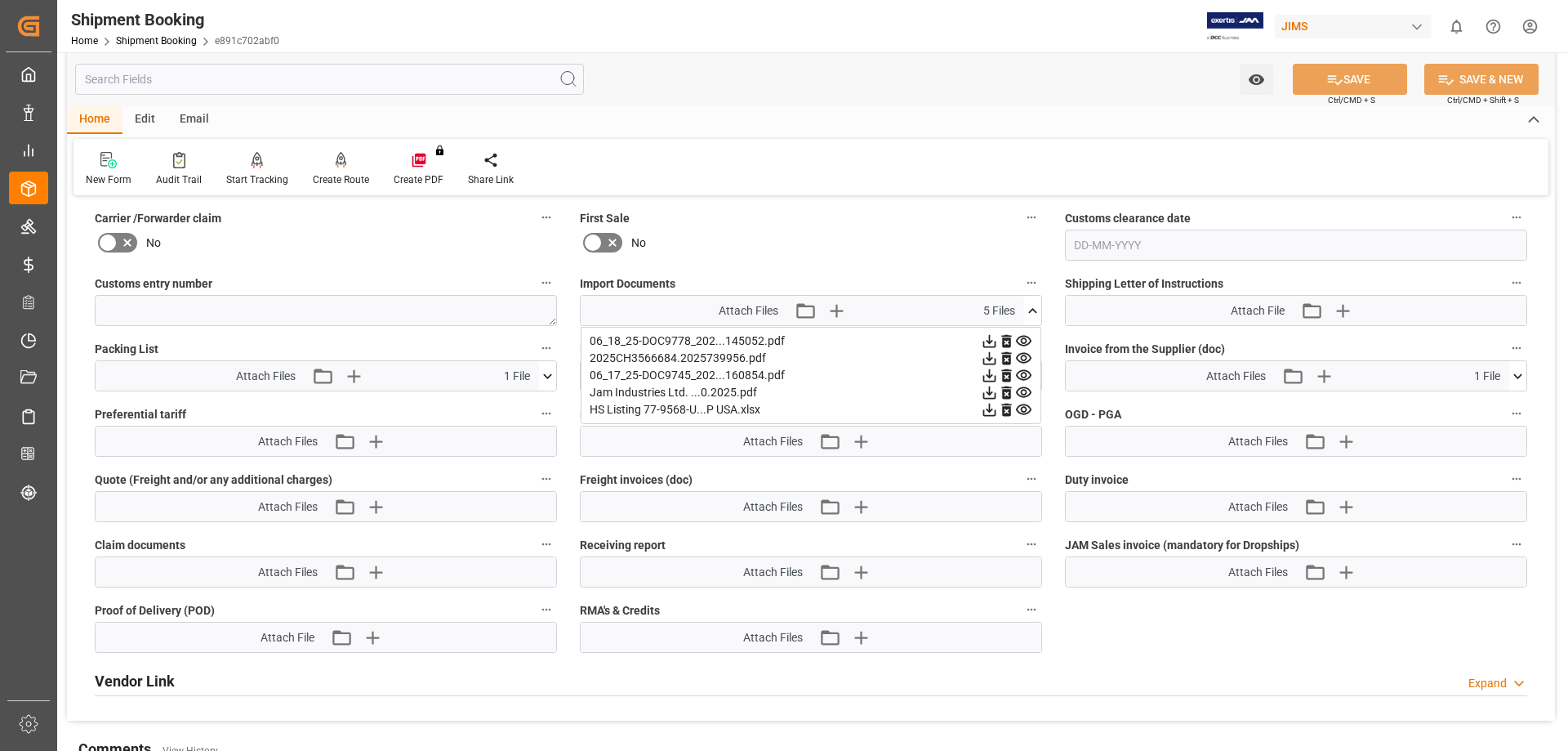 click 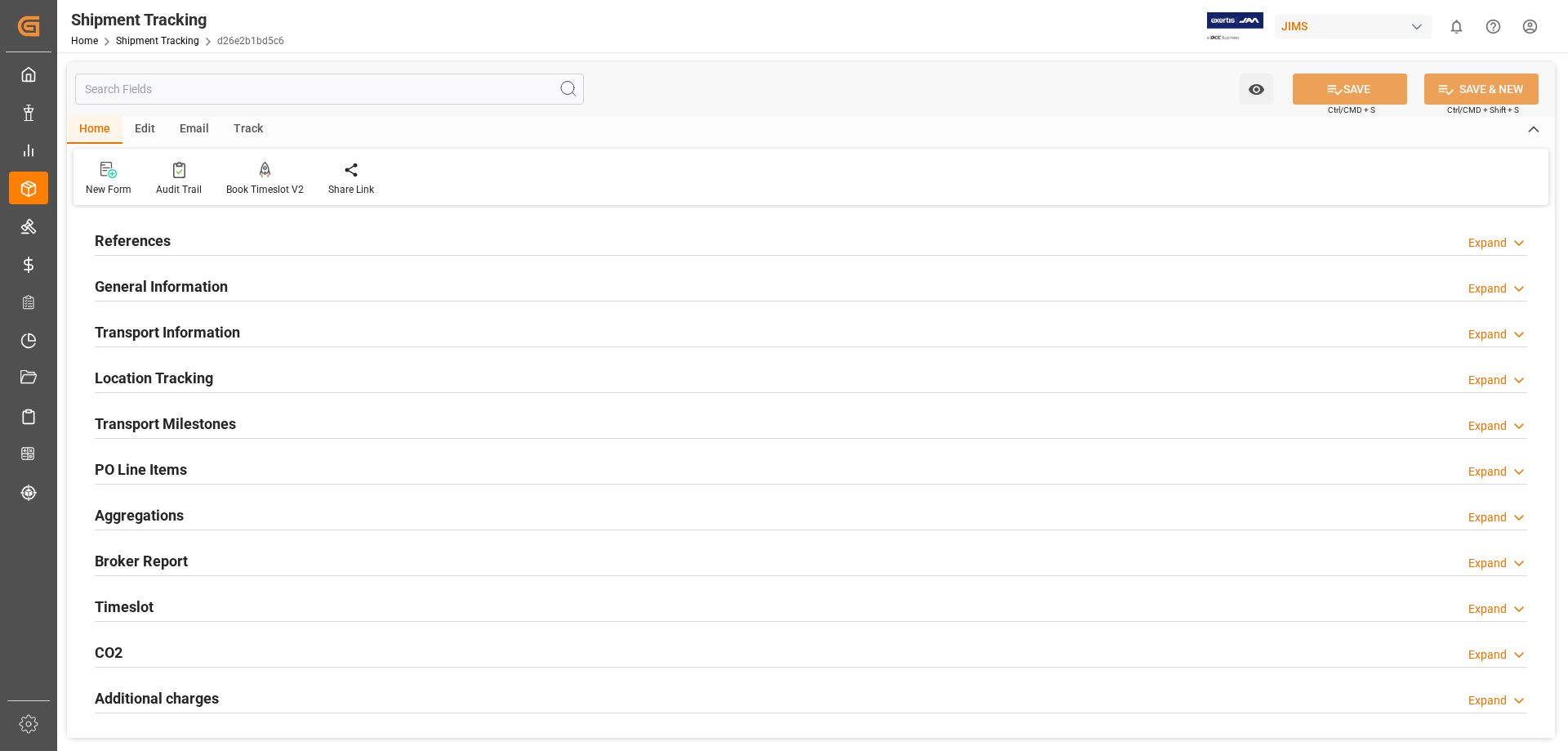scroll, scrollTop: 0, scrollLeft: 0, axis: both 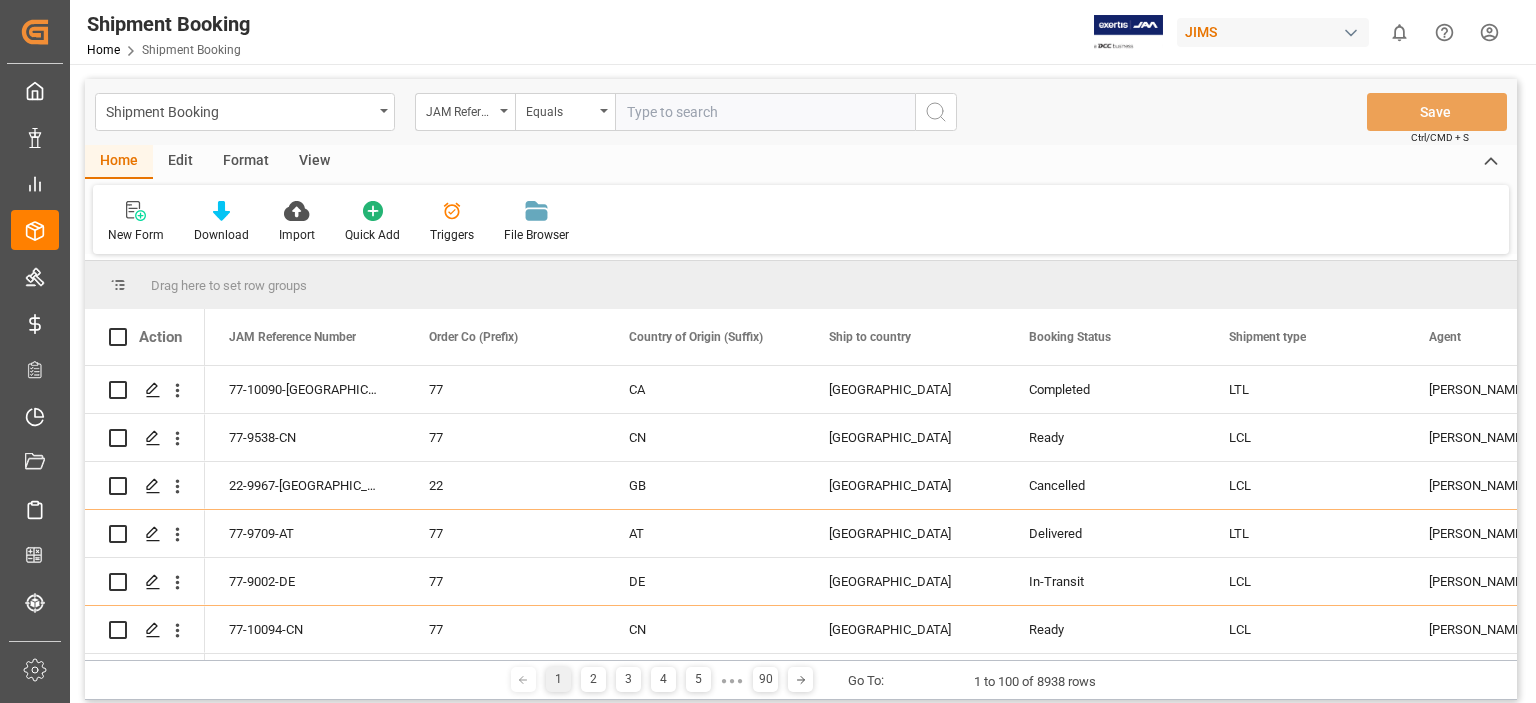 click at bounding box center [765, 112] 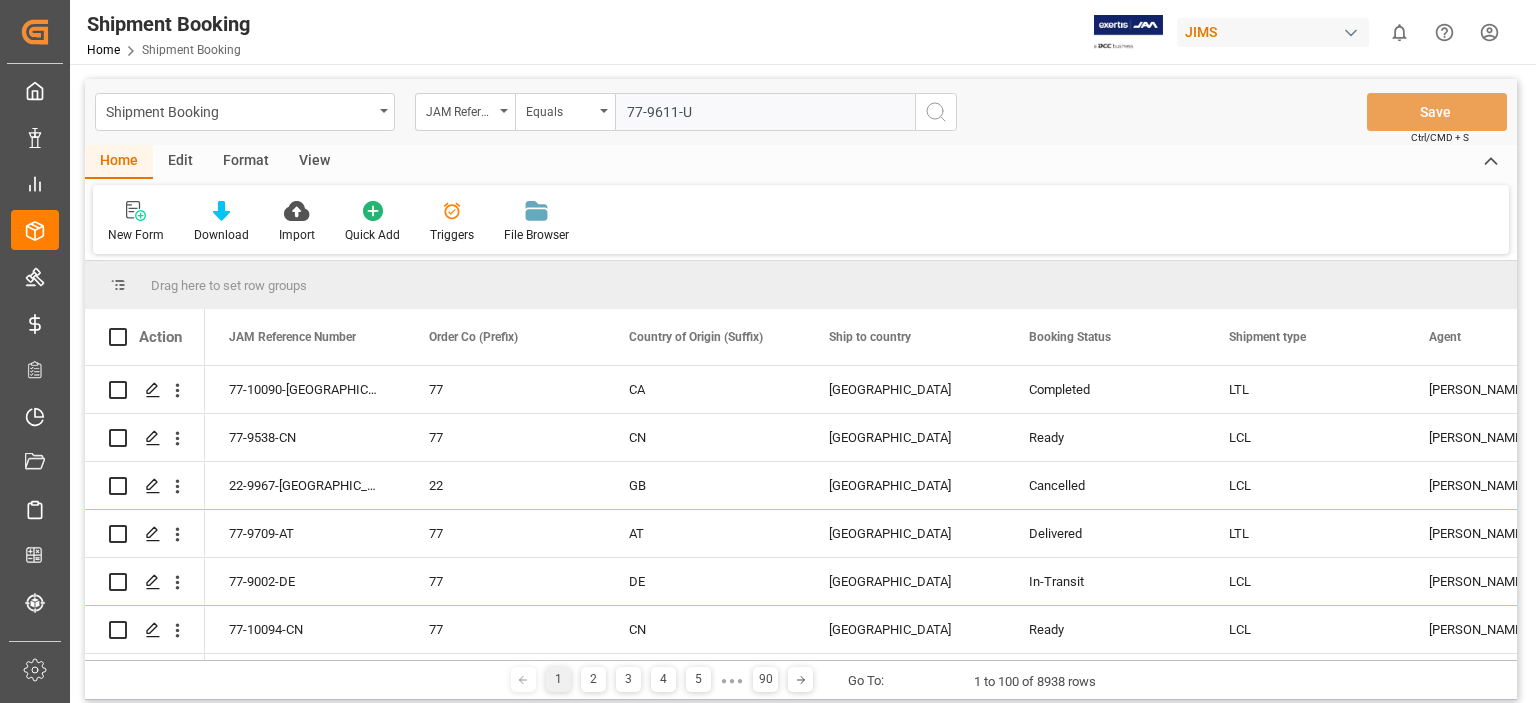 type on "77-9611-[GEOGRAPHIC_DATA]" 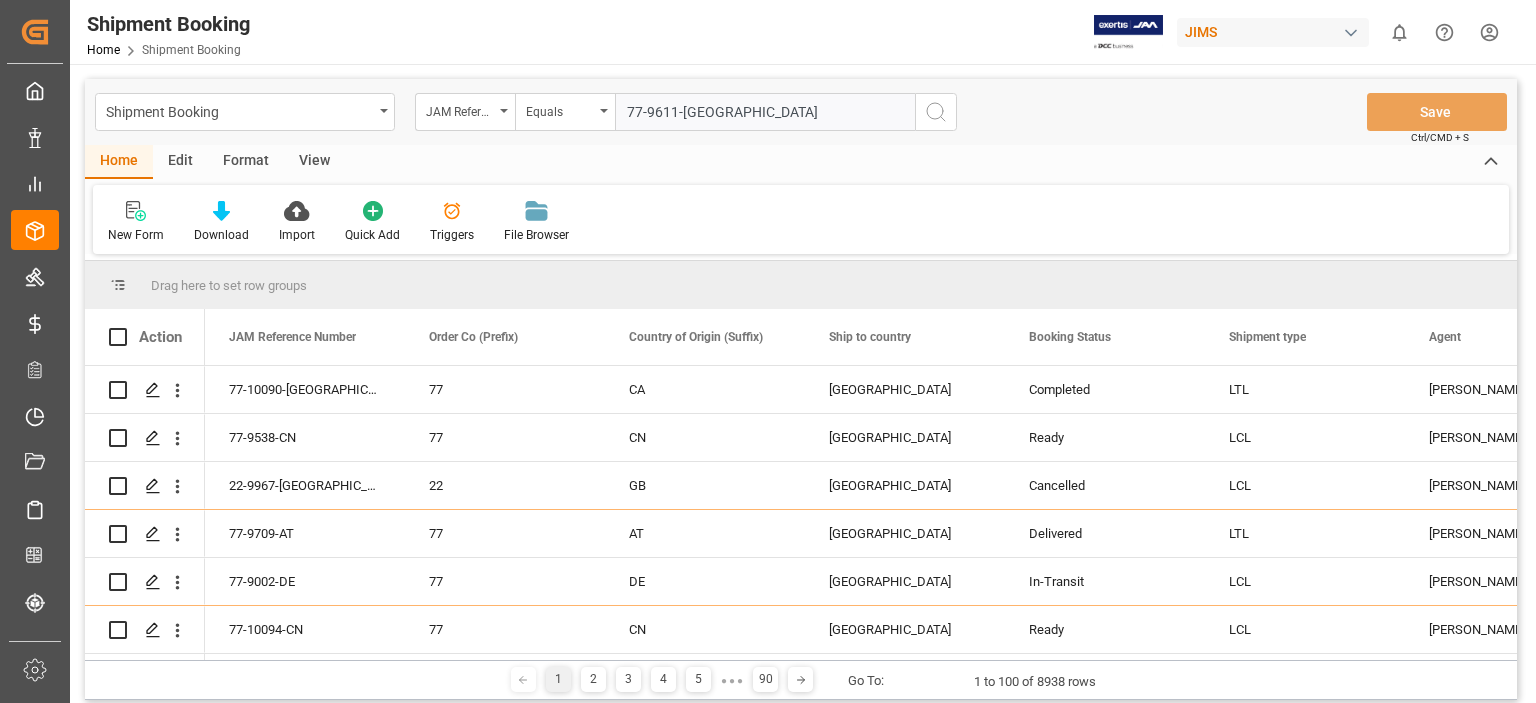 type 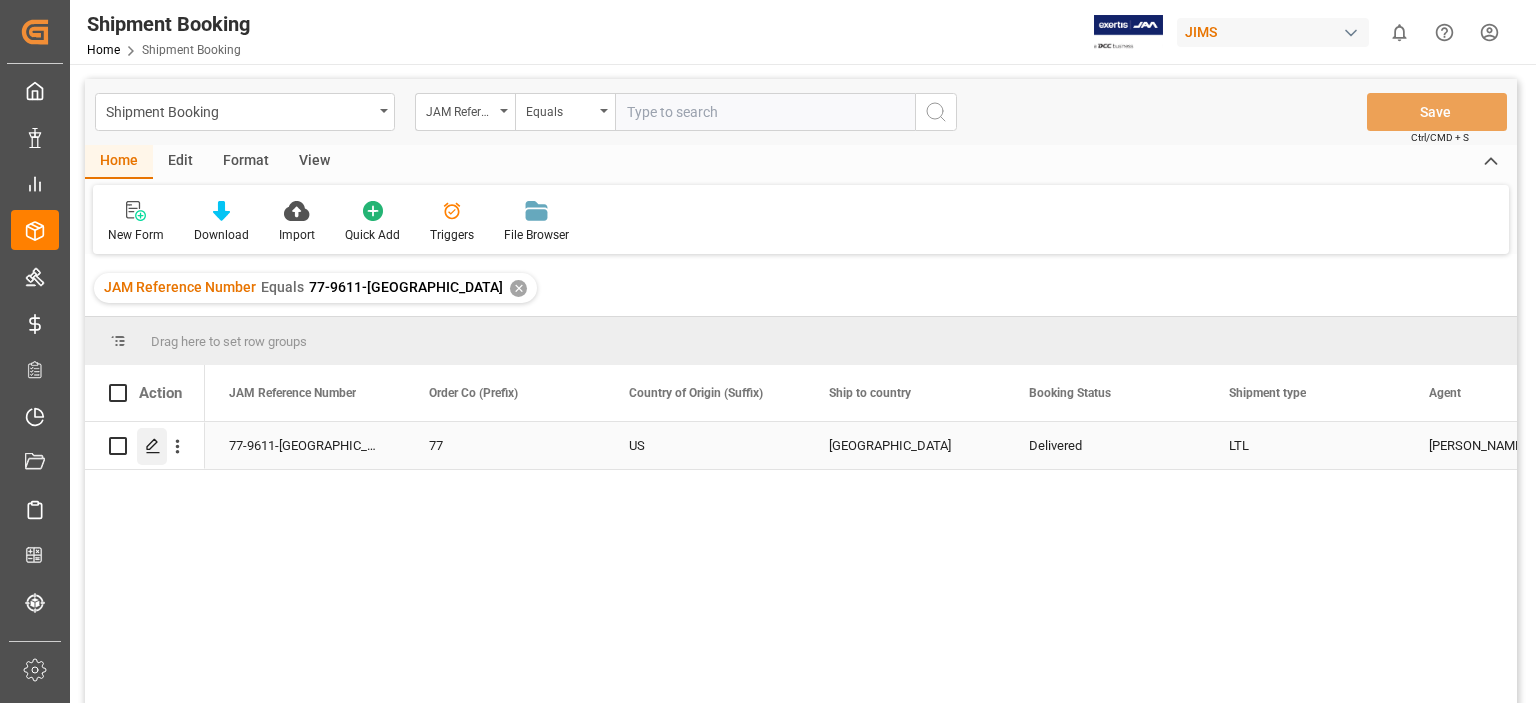 click 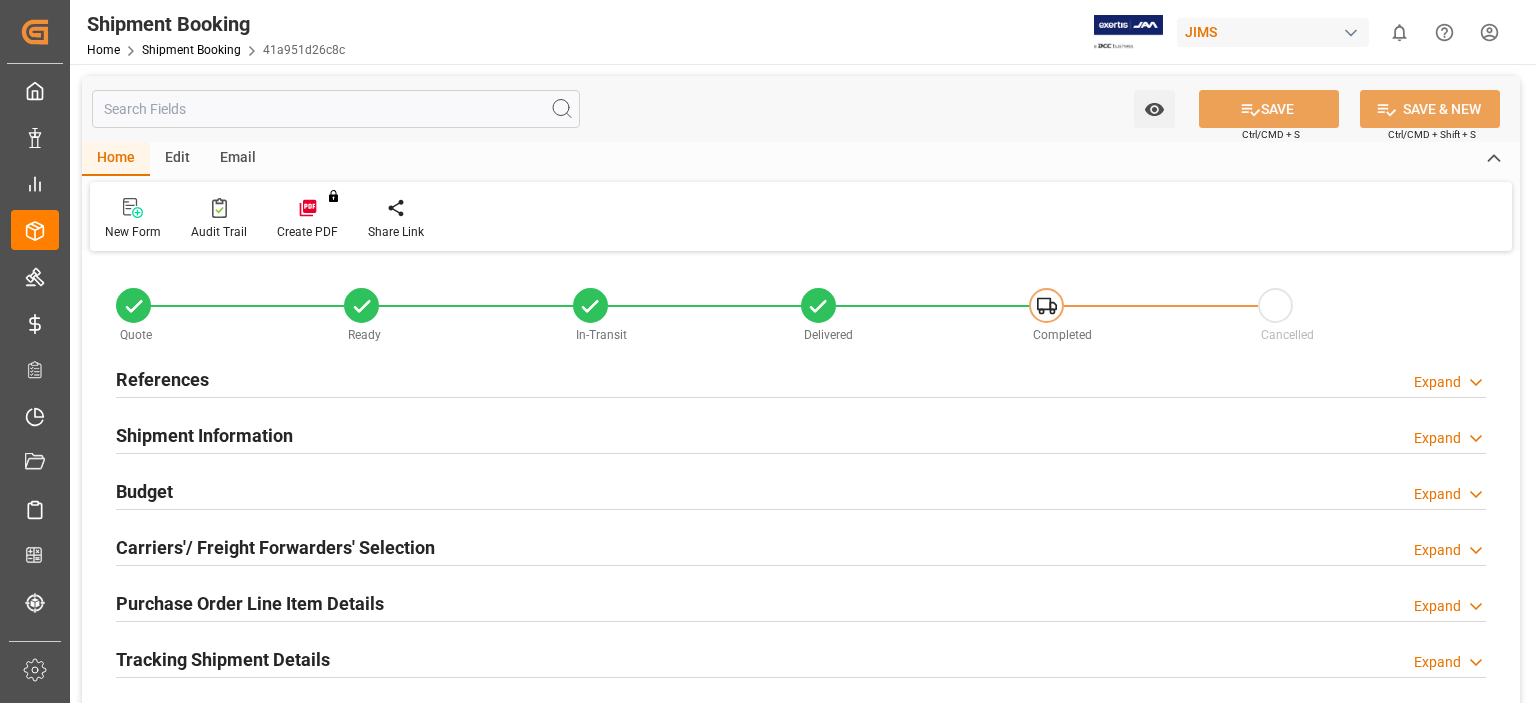 type on "0" 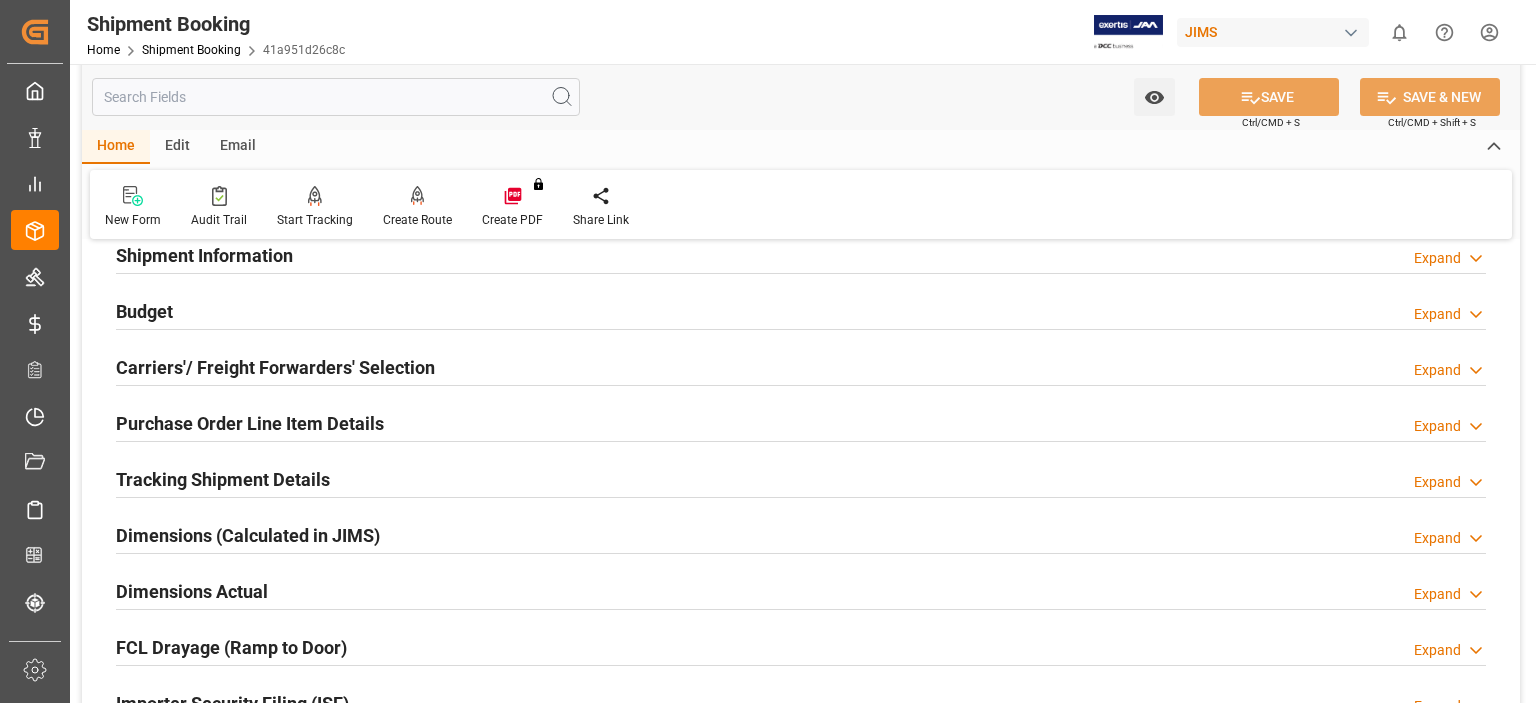 scroll, scrollTop: 0, scrollLeft: 0, axis: both 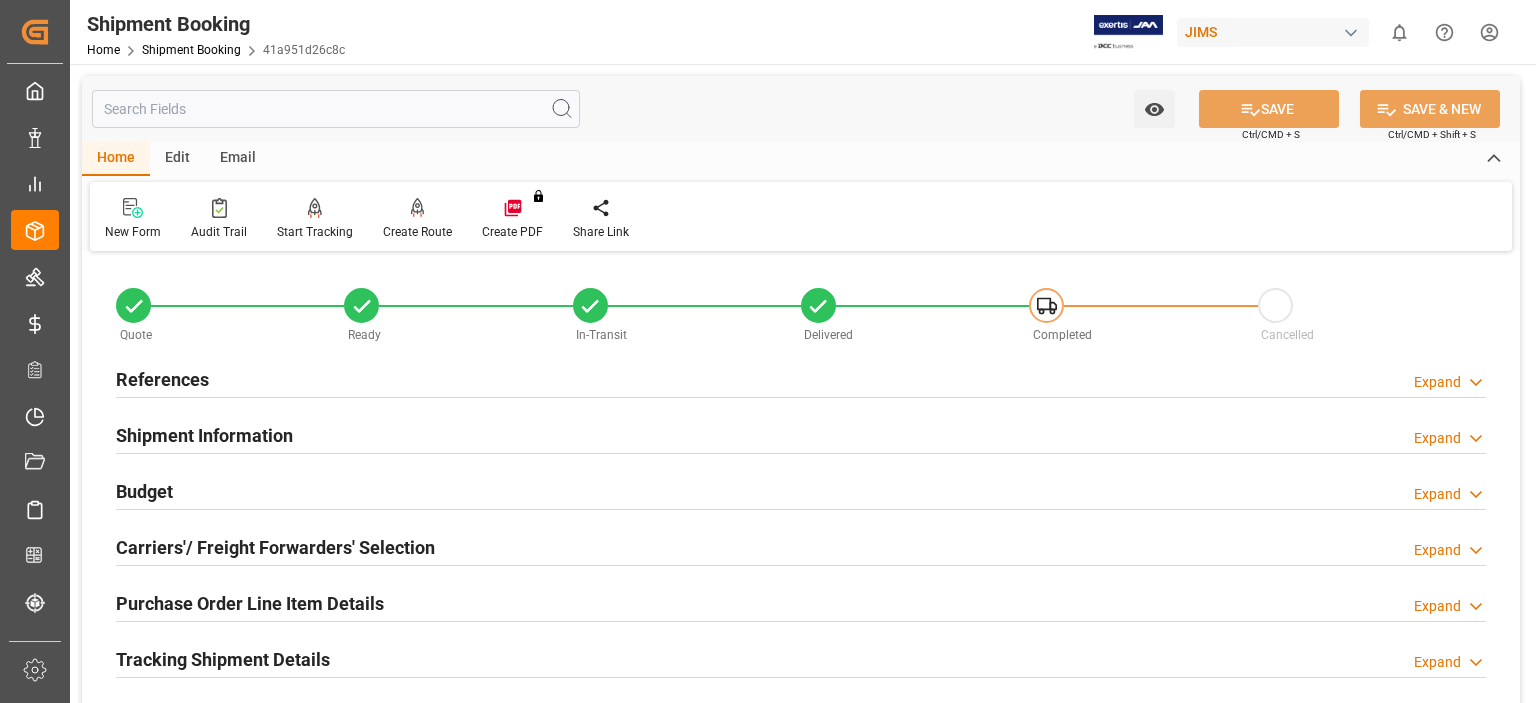 click on "Budget" at bounding box center [144, 491] 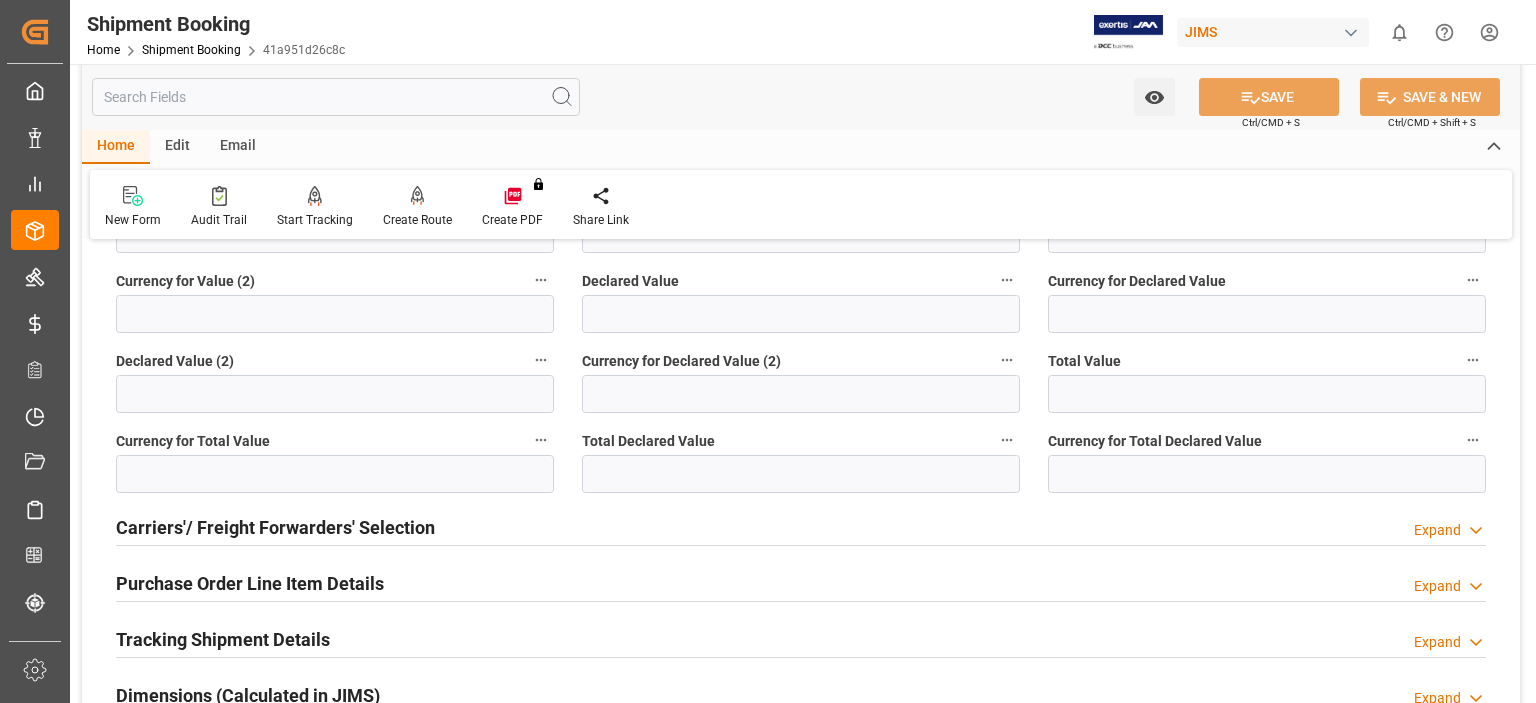scroll, scrollTop: 1277, scrollLeft: 0, axis: vertical 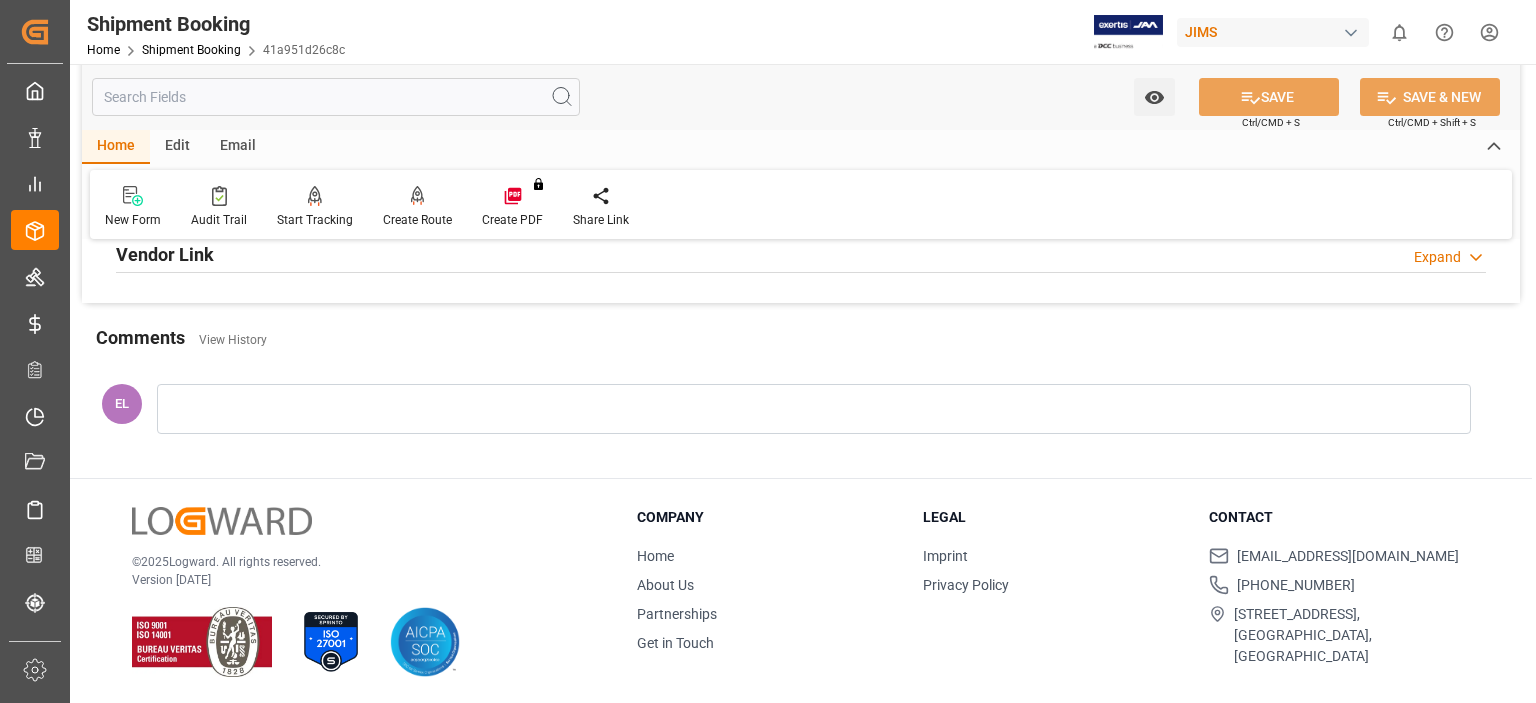 click at bounding box center [814, 409] 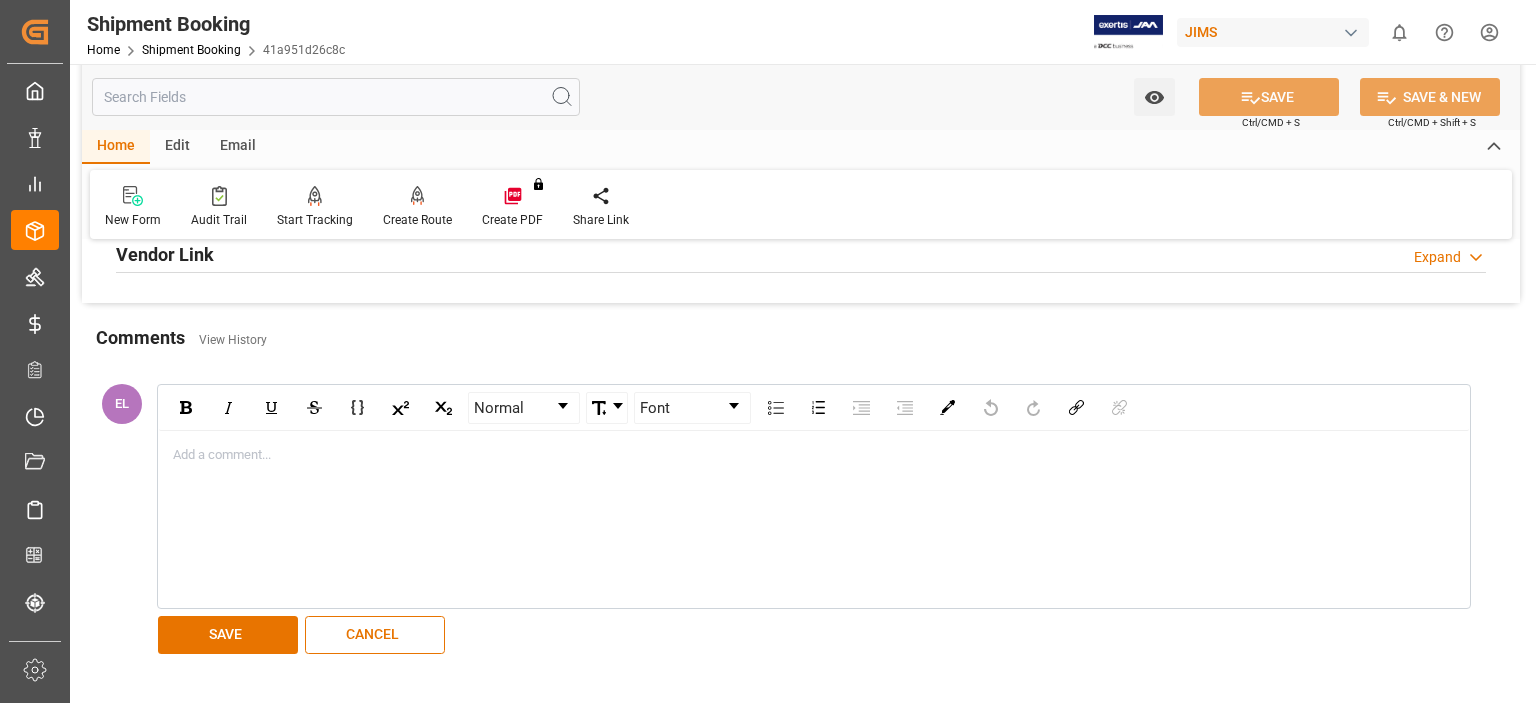click on "Add a comment..." at bounding box center [814, 519] 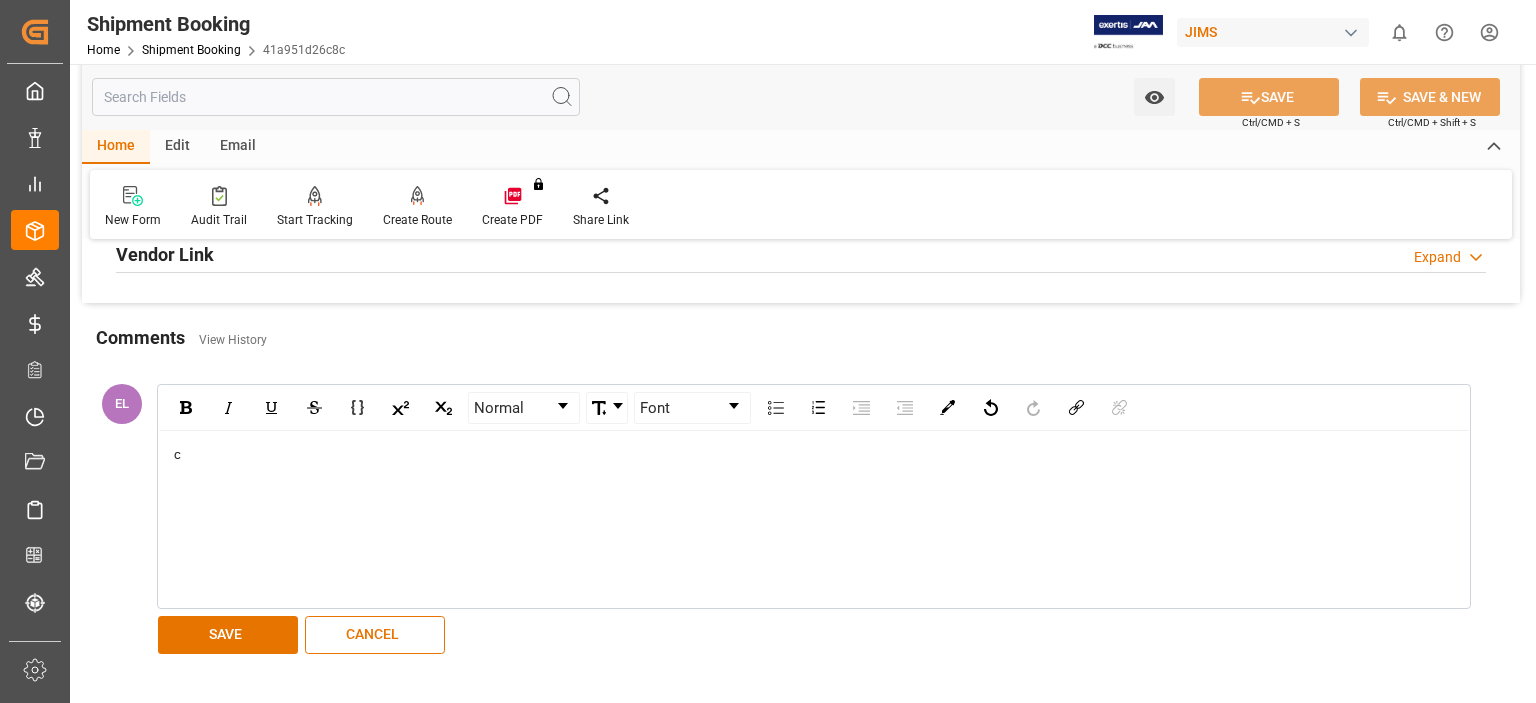 type 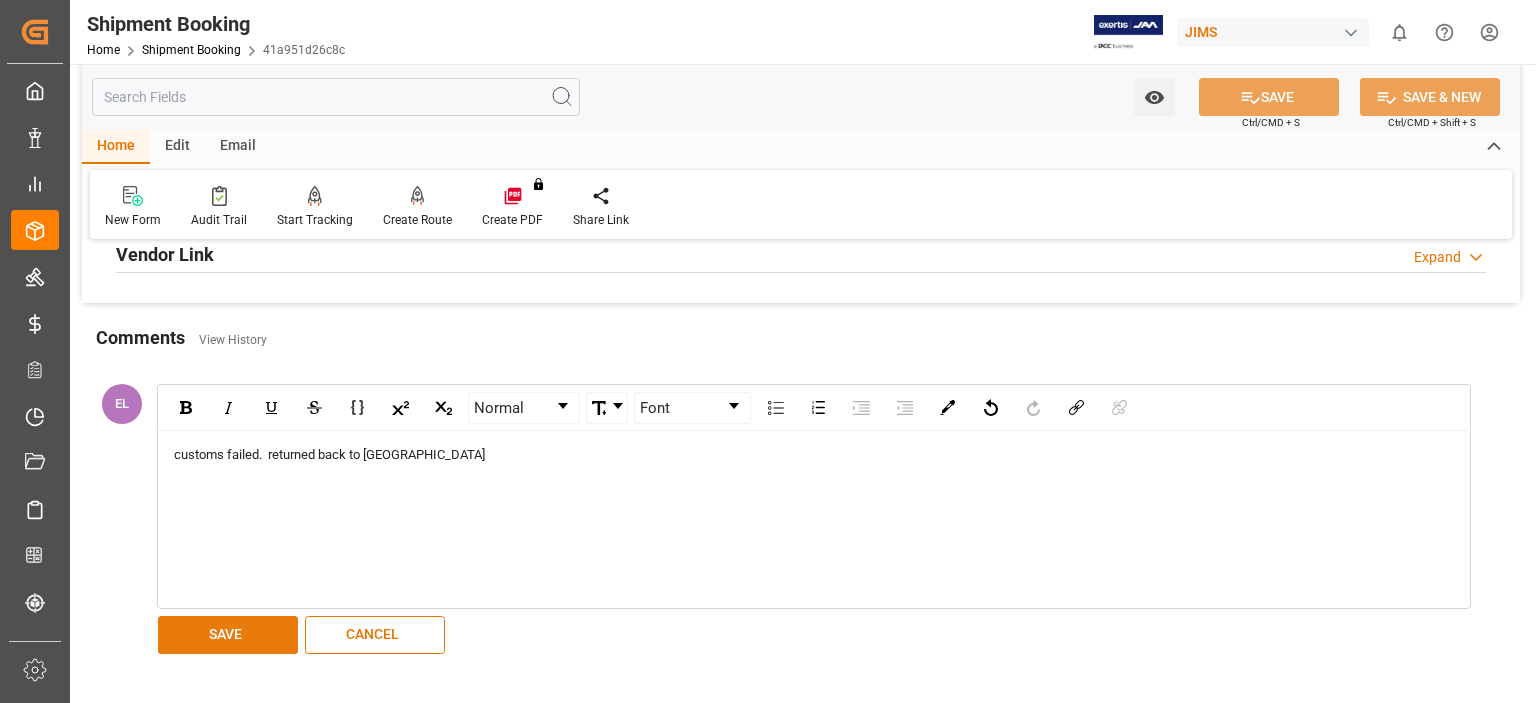 click on "SAVE" at bounding box center (228, 635) 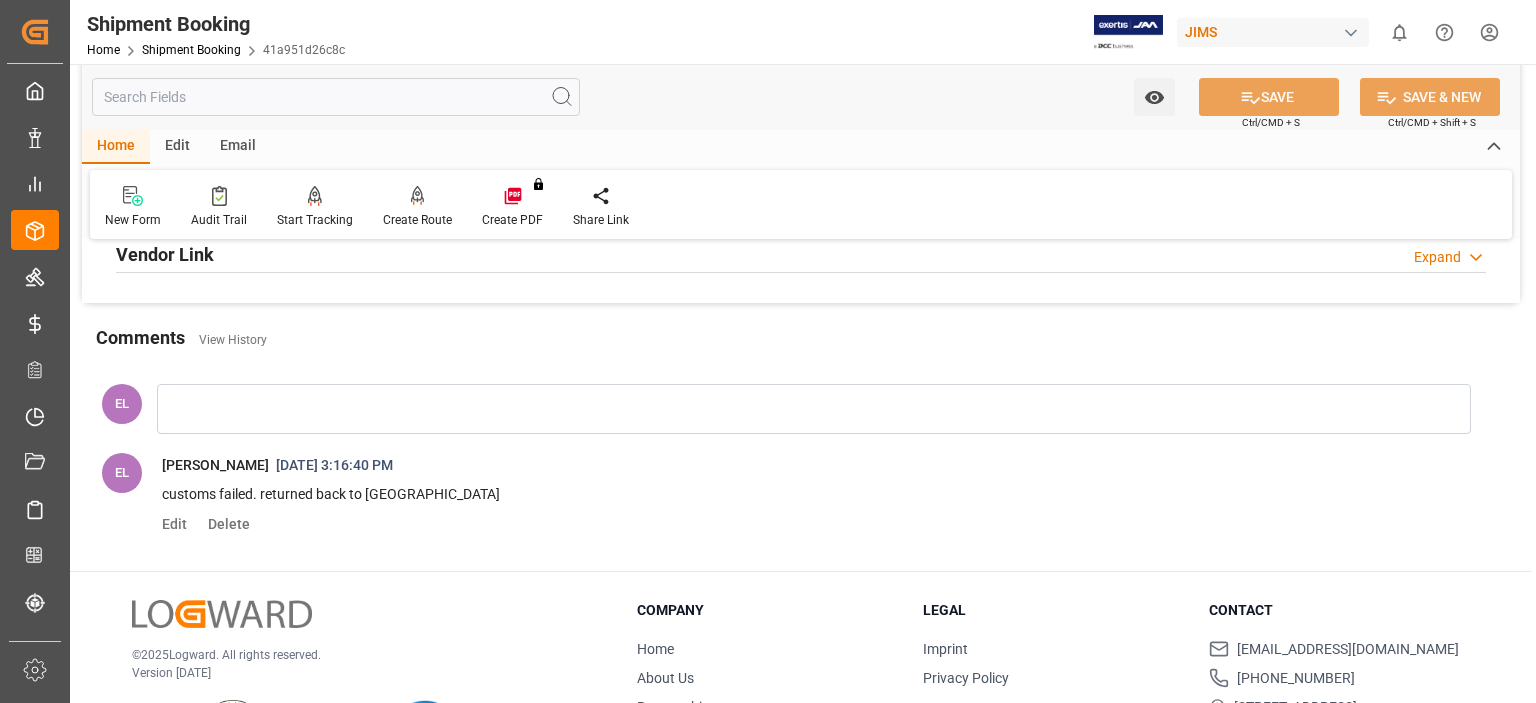 click on "customs failed.  returned back to [GEOGRAPHIC_DATA]" at bounding box center (813, 495) 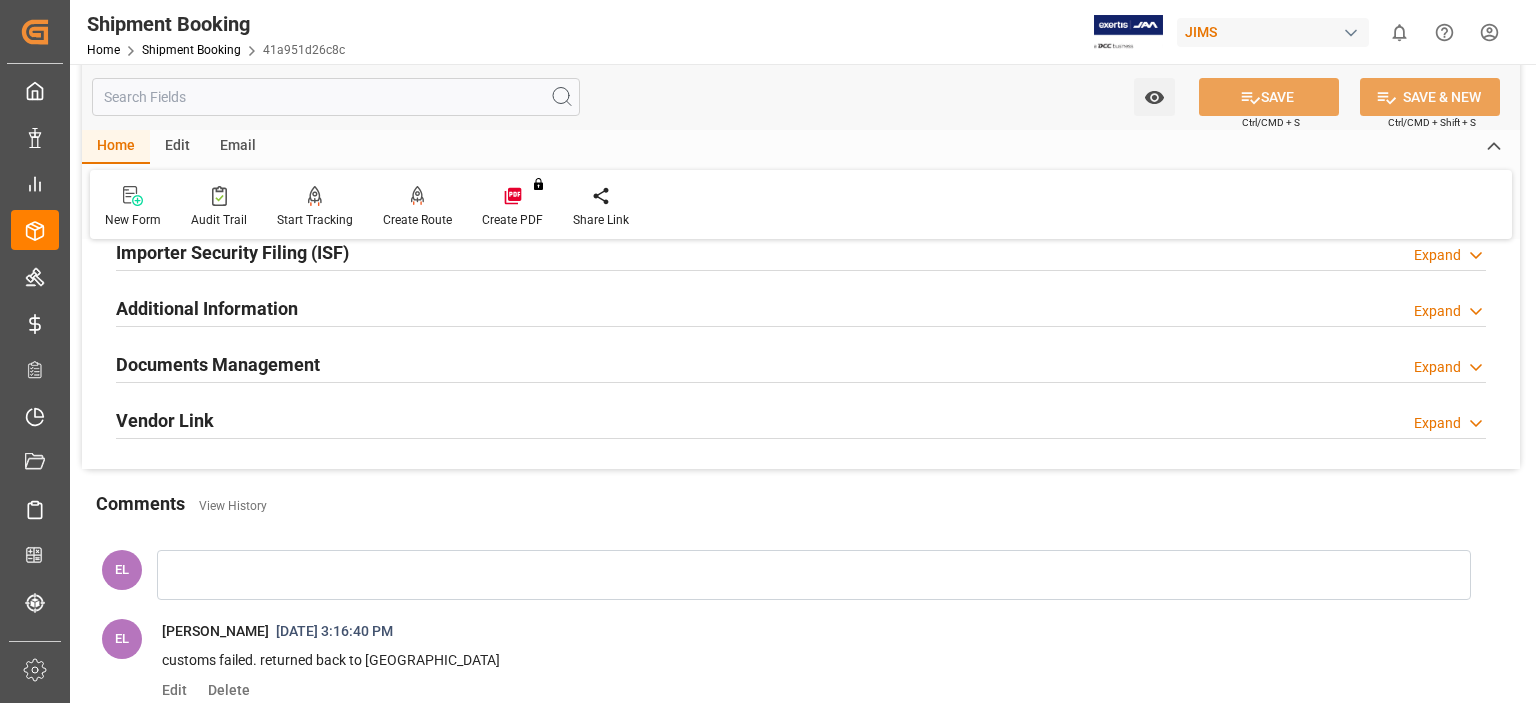 scroll, scrollTop: 611, scrollLeft: 0, axis: vertical 